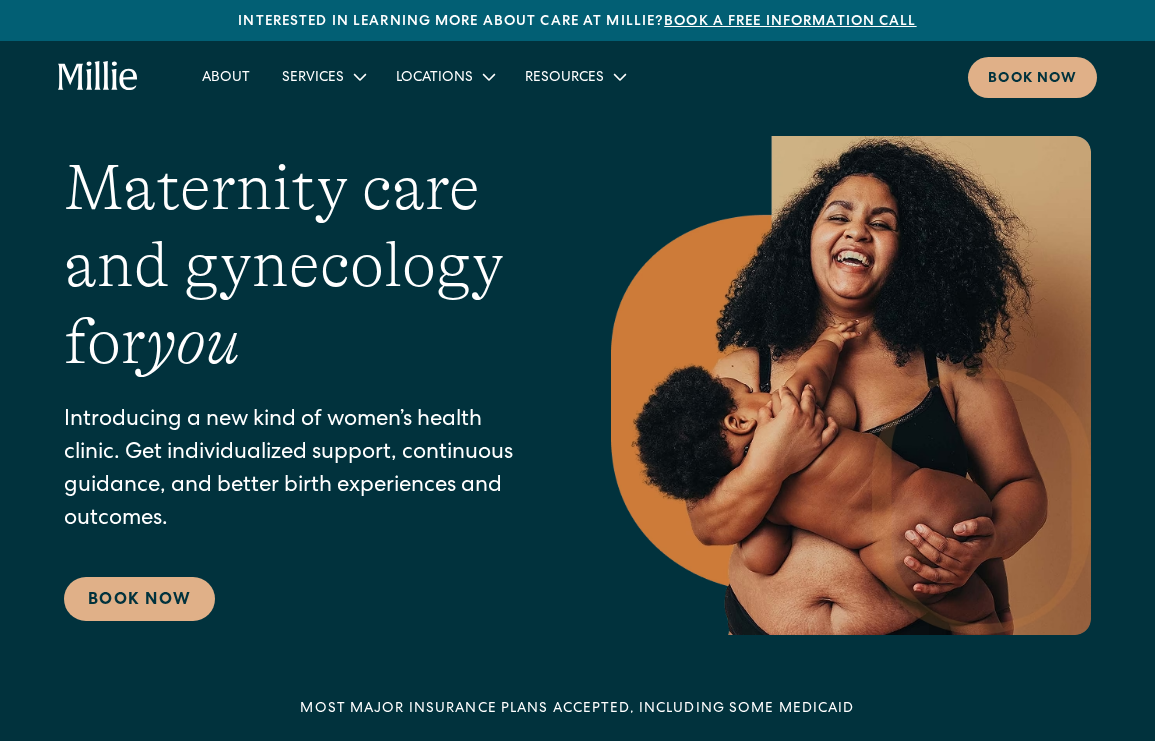 scroll, scrollTop: 0, scrollLeft: 0, axis: both 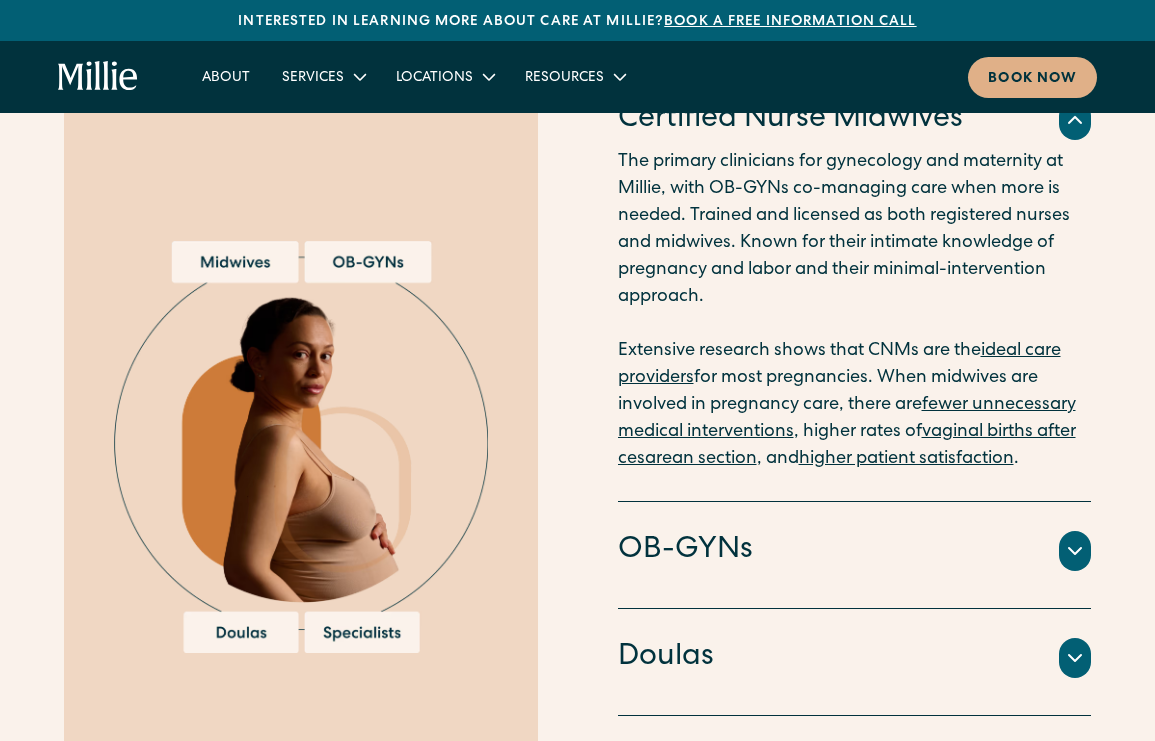 click 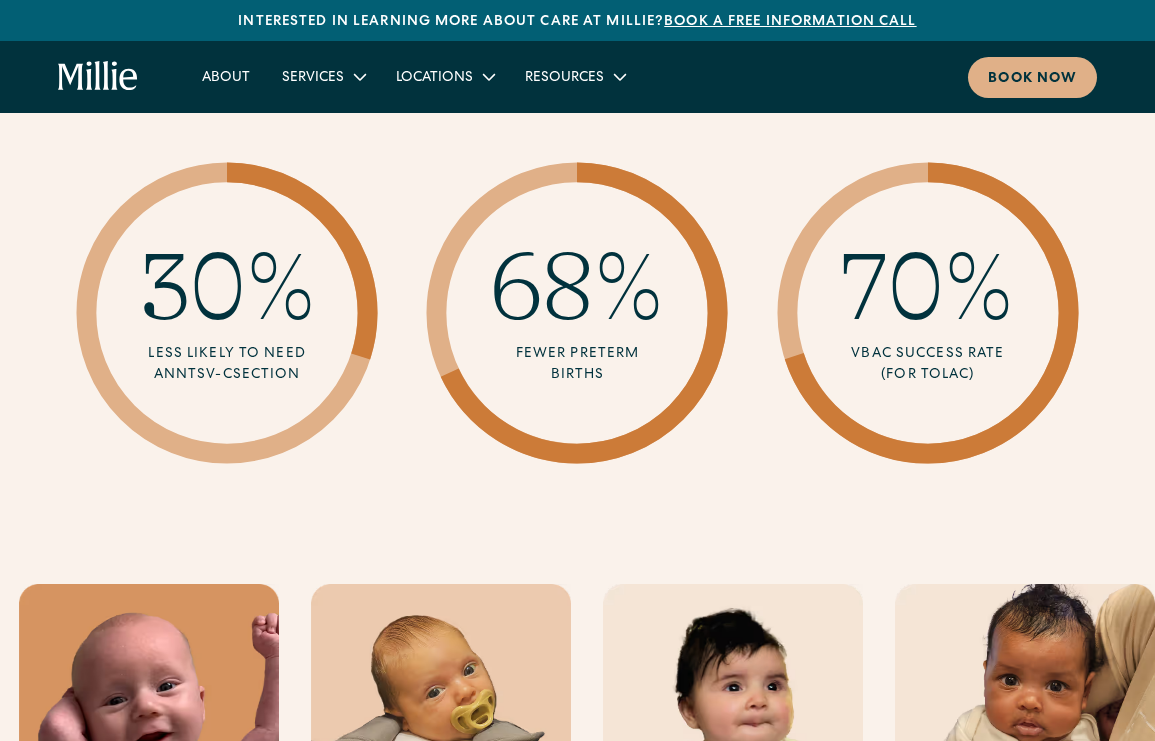 scroll, scrollTop: 3089, scrollLeft: 0, axis: vertical 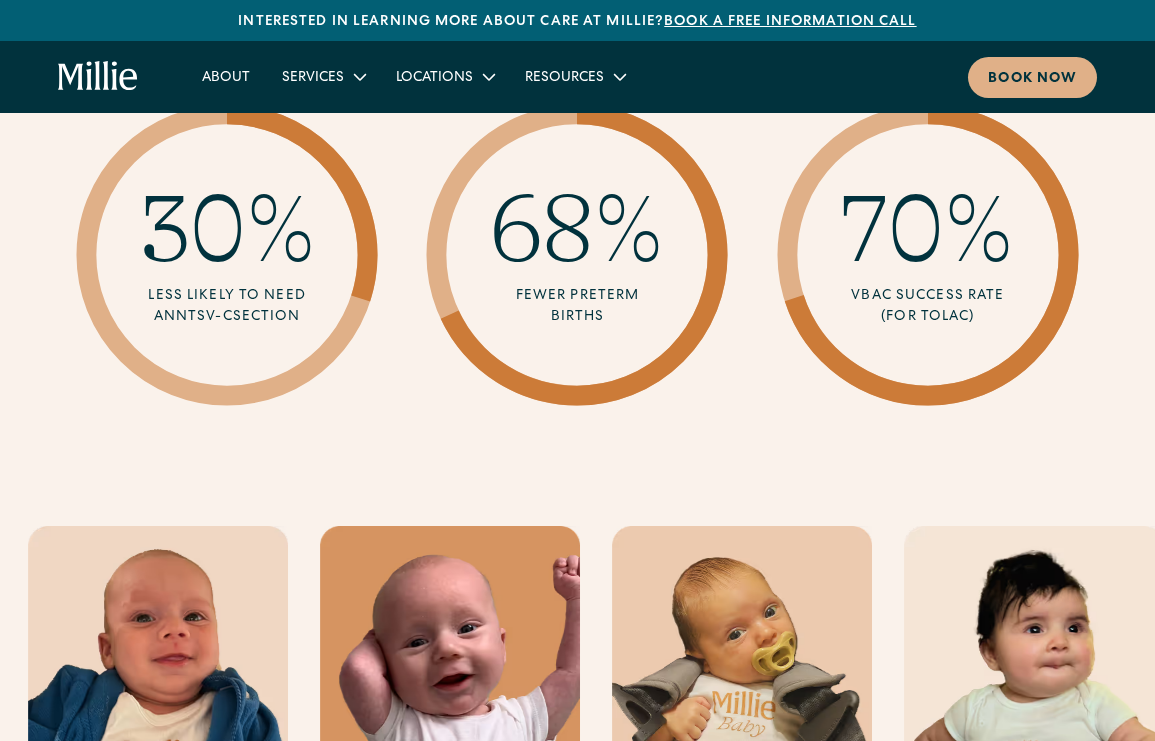 click on "Book a free information call" at bounding box center (790, 22) 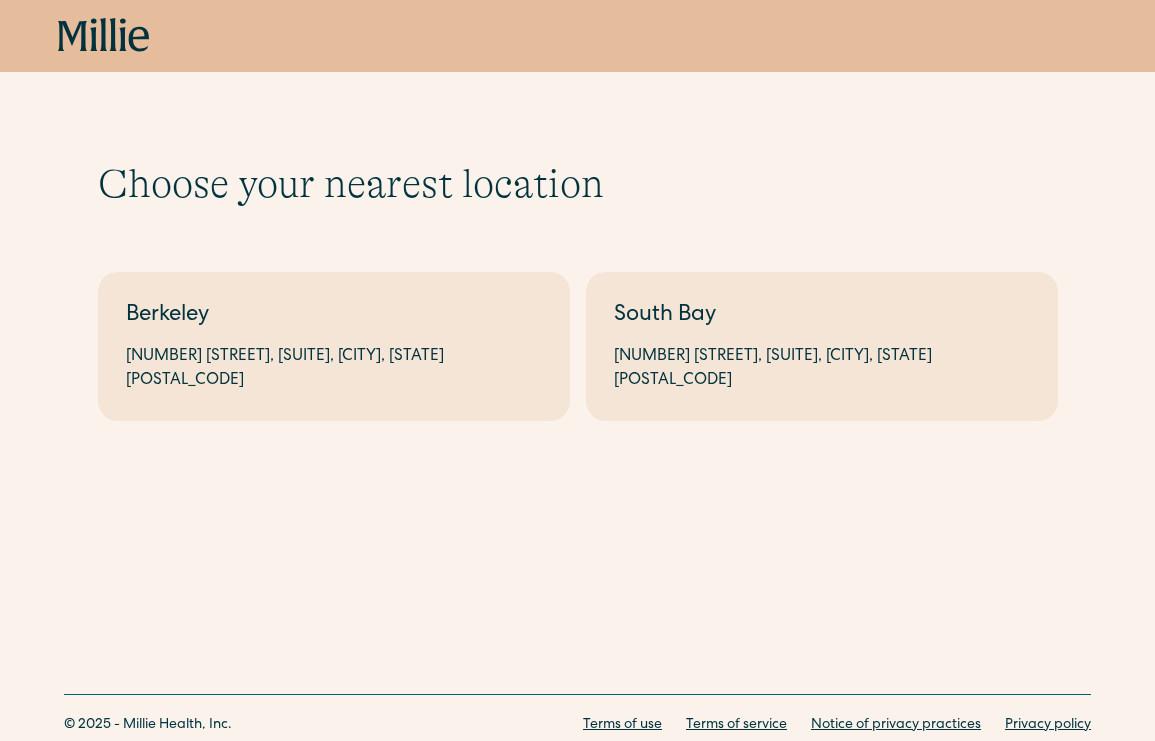 scroll, scrollTop: 0, scrollLeft: 0, axis: both 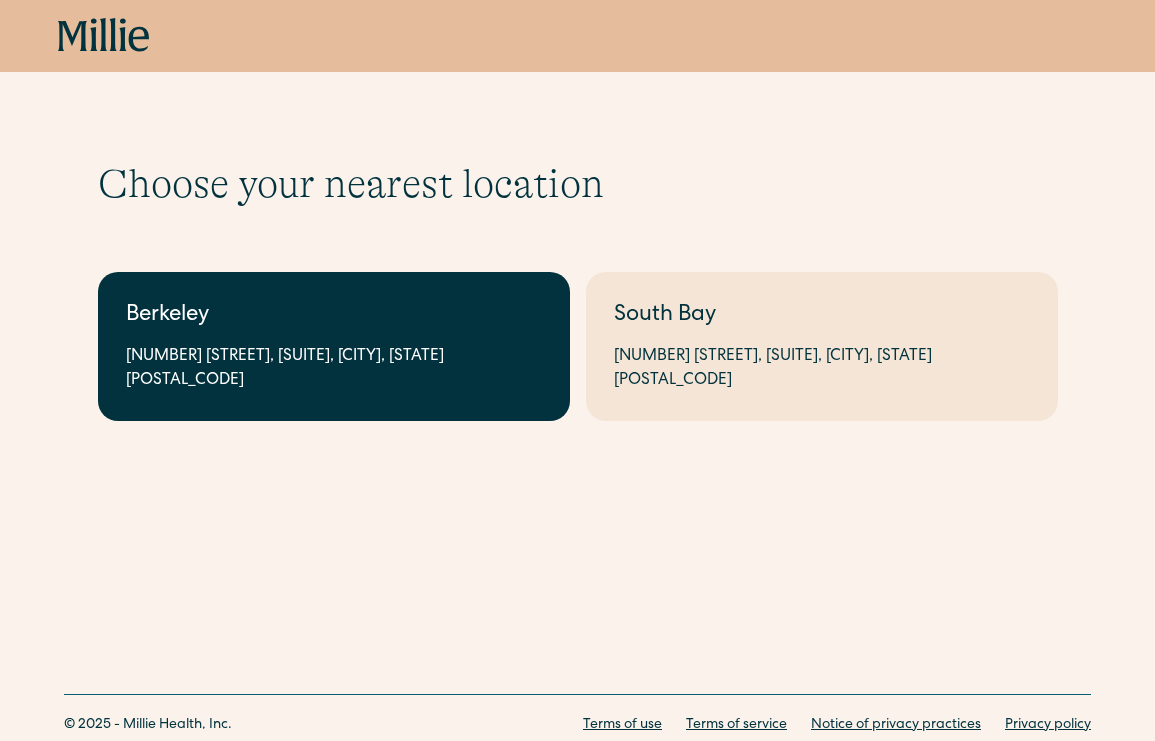 click on "Berkeley" at bounding box center (334, 316) 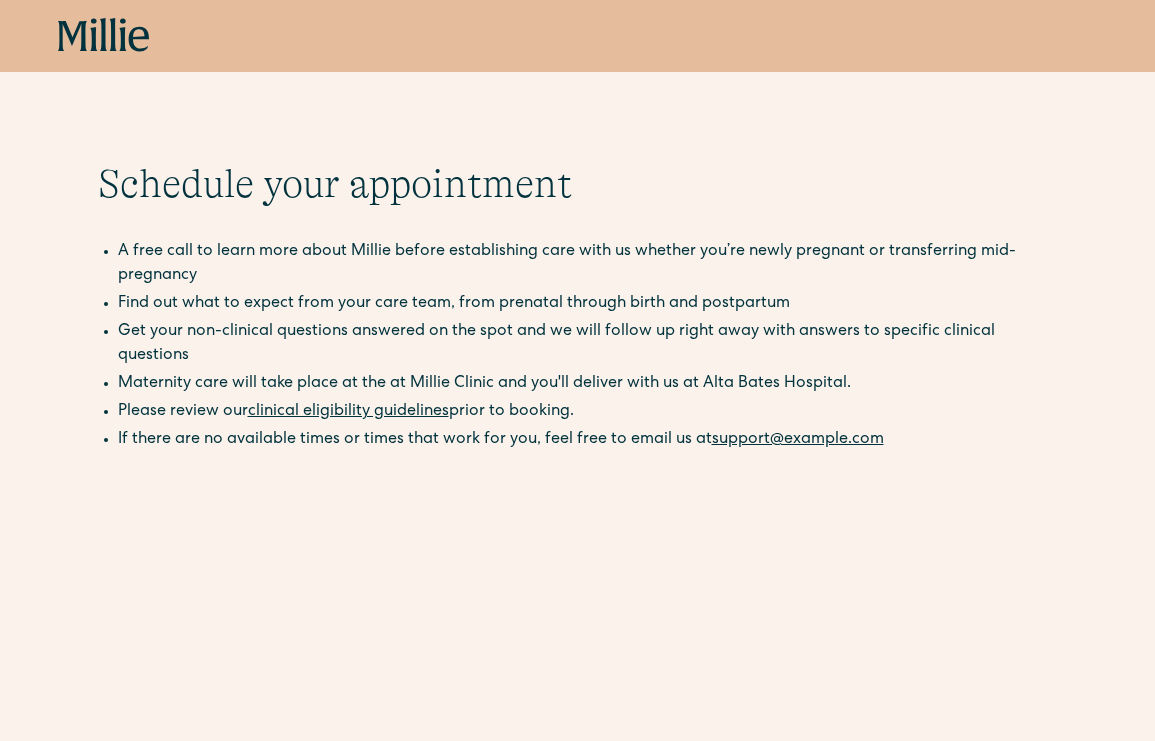 scroll, scrollTop: 0, scrollLeft: 0, axis: both 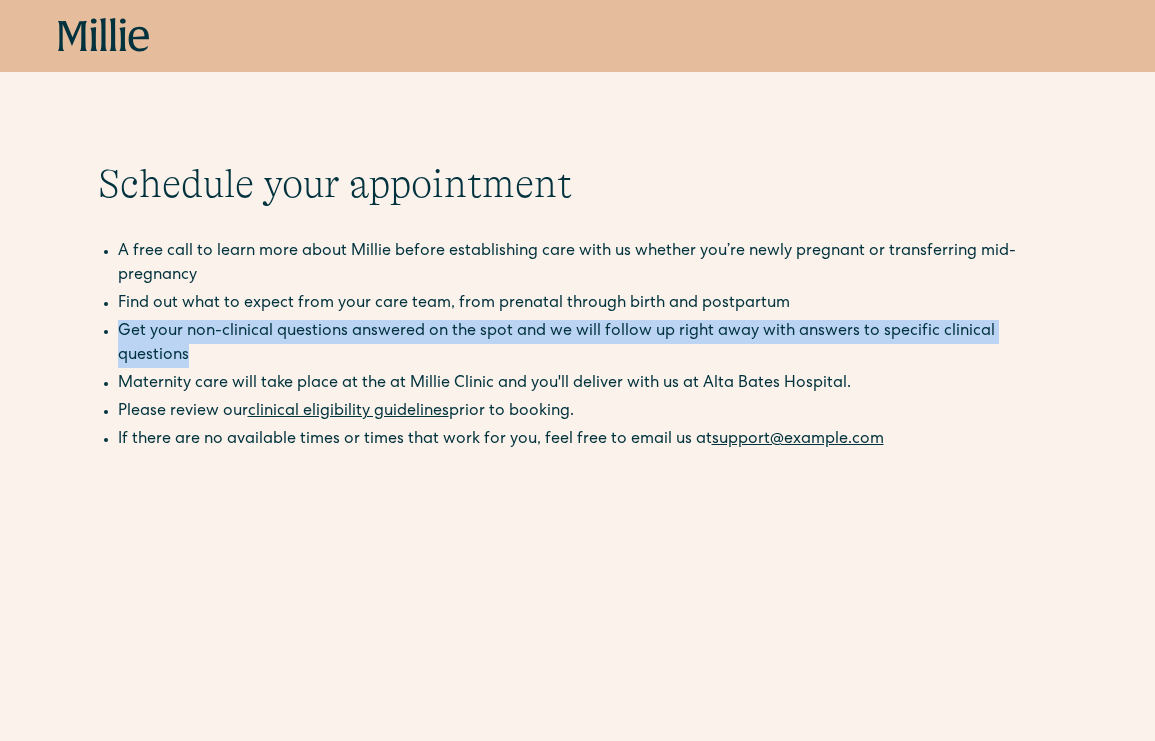 drag, startPoint x: 120, startPoint y: 329, endPoint x: 213, endPoint y: 356, distance: 96.84007 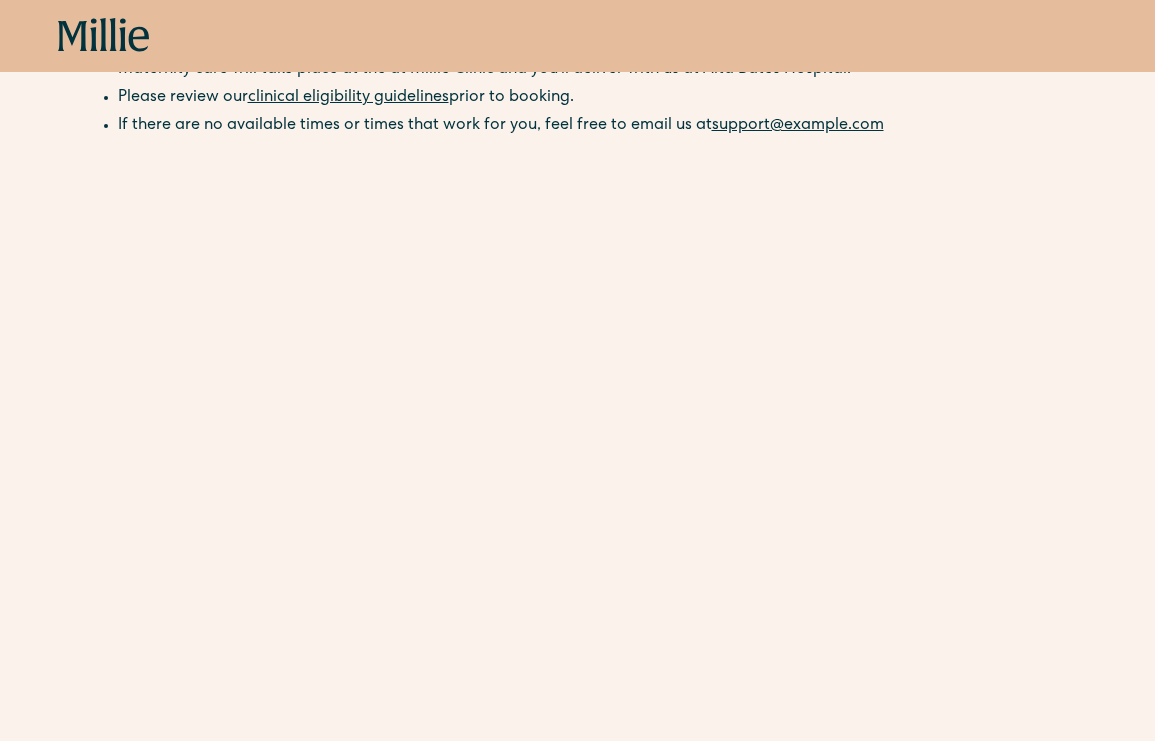 scroll, scrollTop: 0, scrollLeft: 0, axis: both 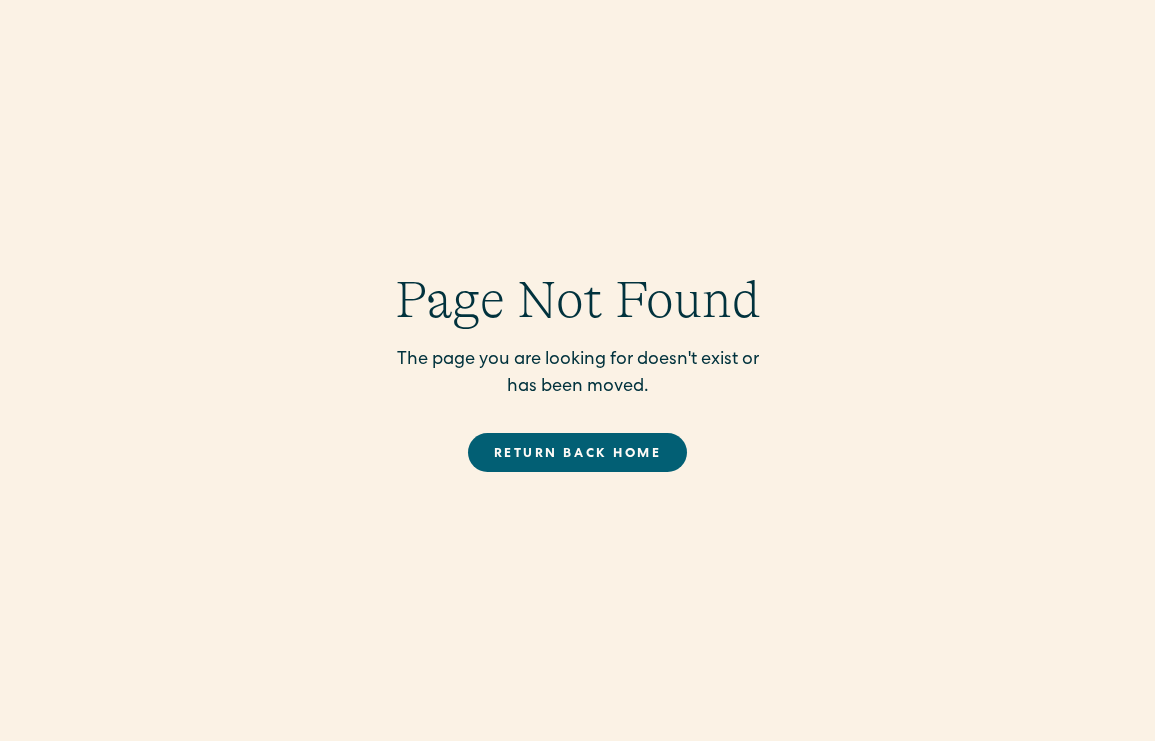 click on "Return back Home" at bounding box center [577, 452] 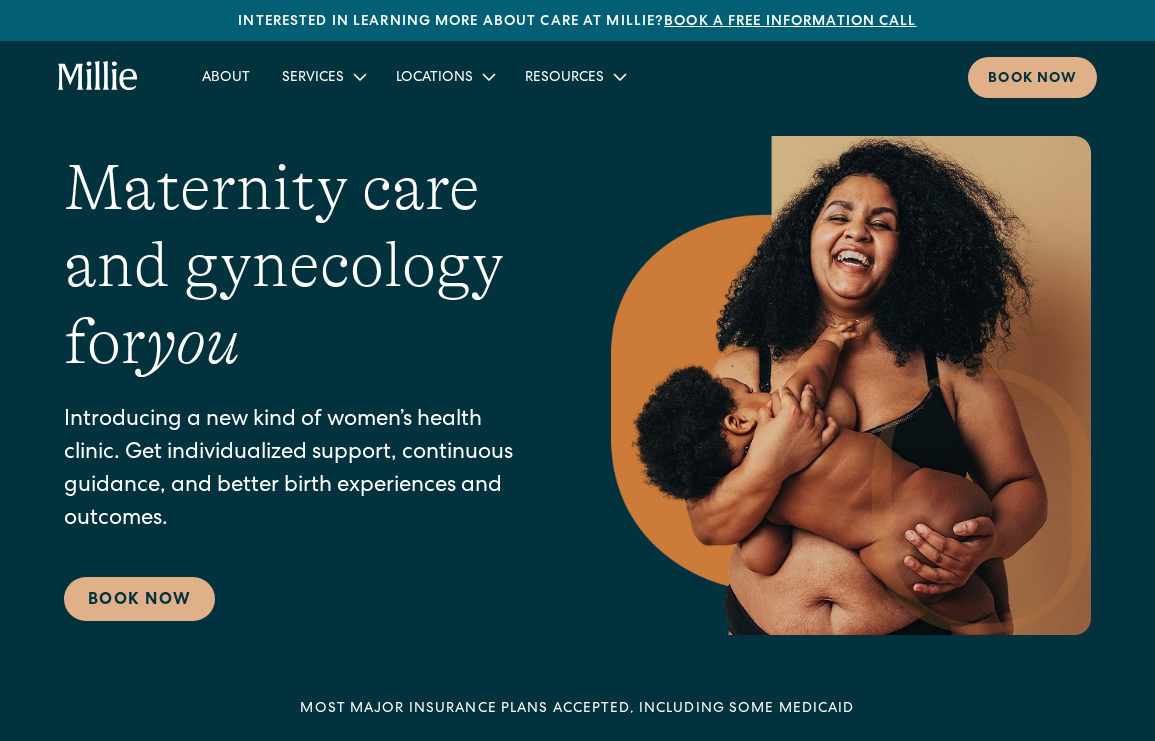 scroll, scrollTop: 0, scrollLeft: 0, axis: both 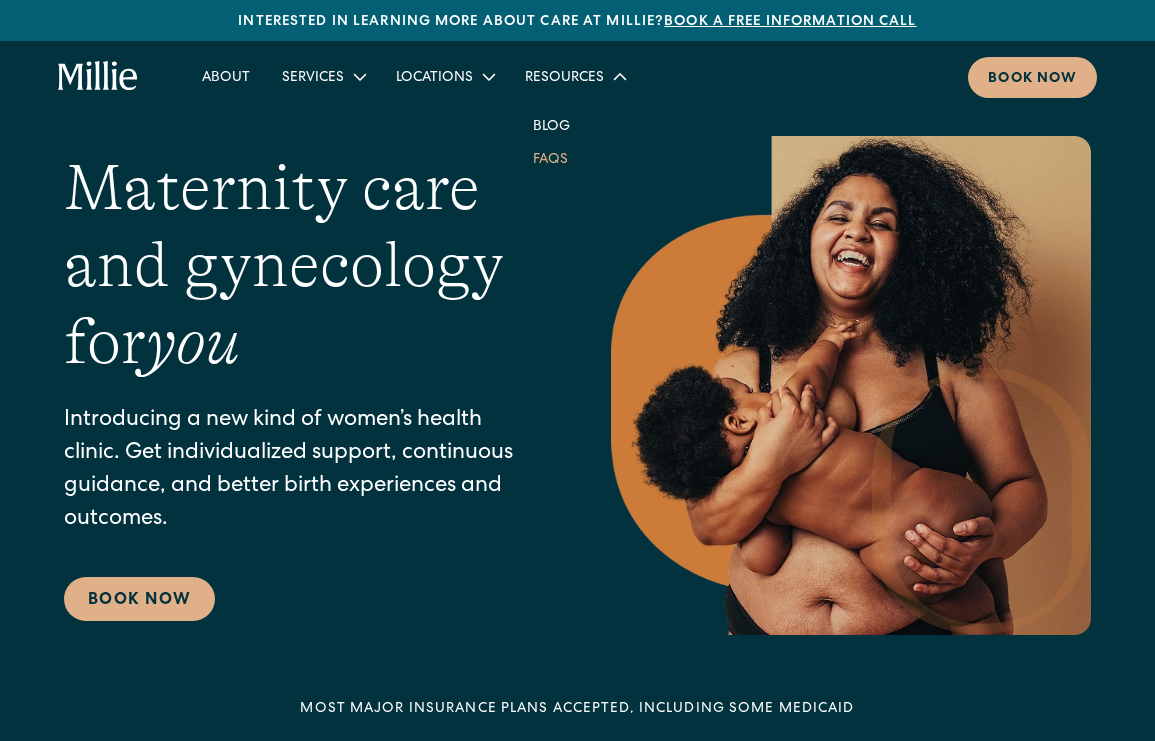 click on "FAQs" at bounding box center (550, 158) 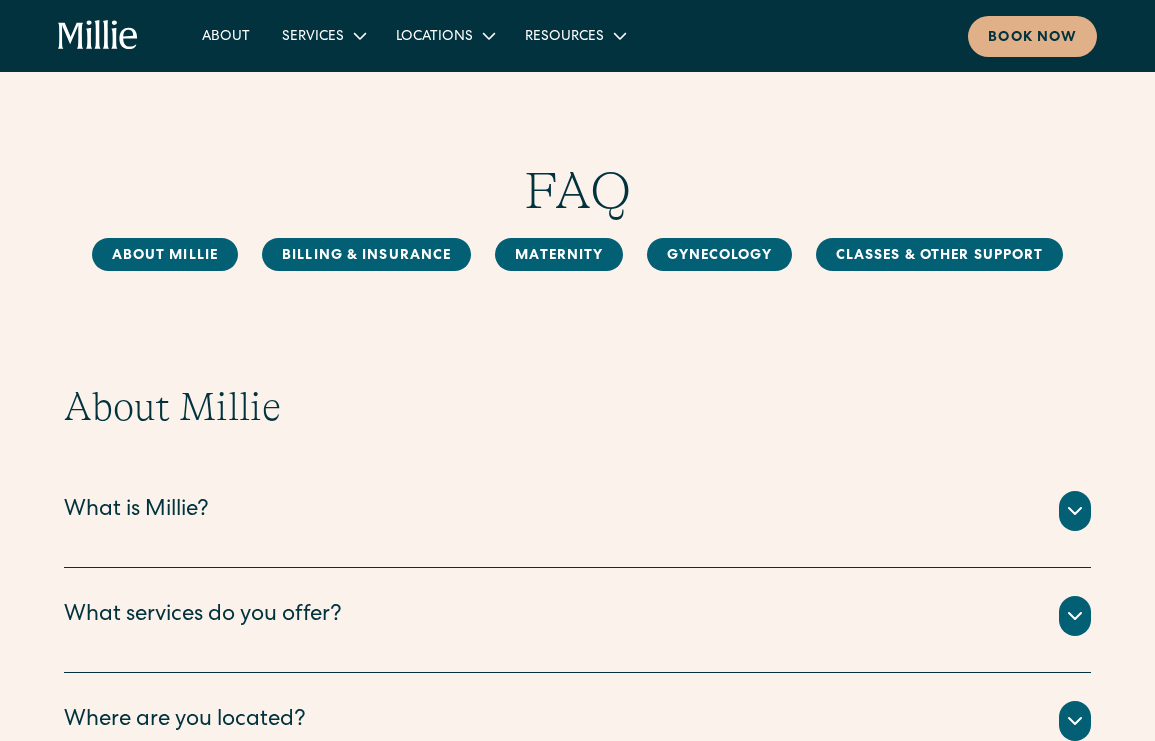 scroll, scrollTop: 0, scrollLeft: 0, axis: both 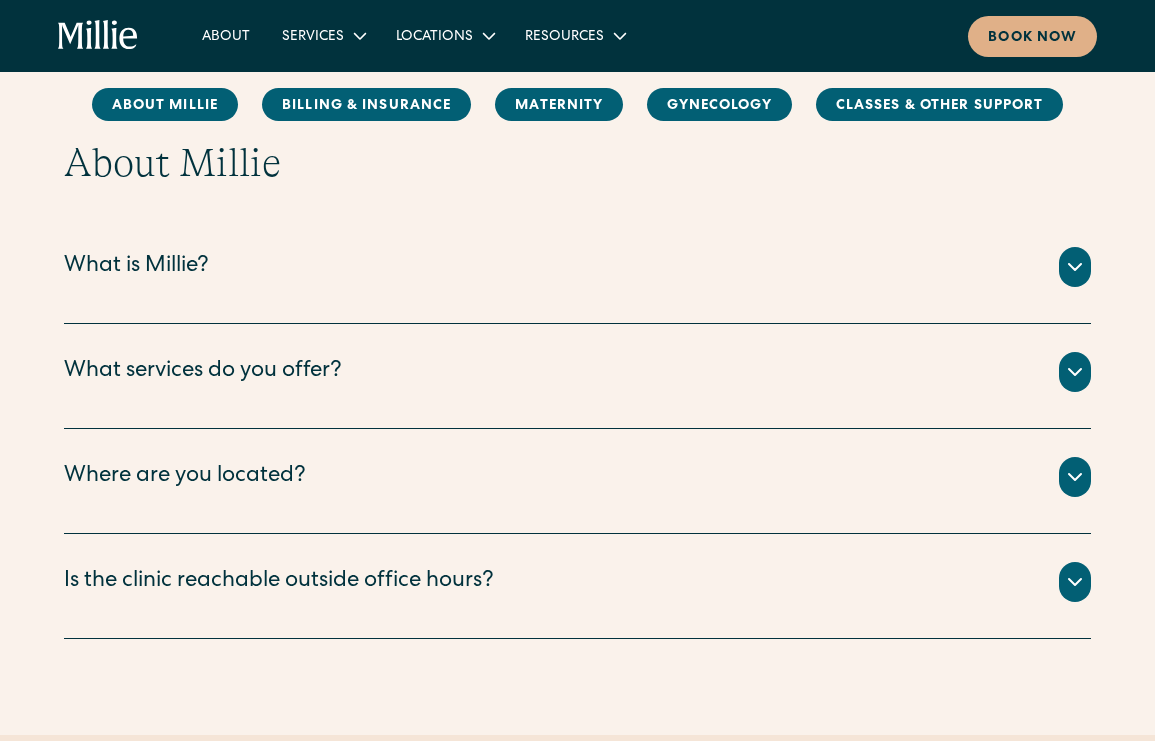 click on "Where are you located?" at bounding box center (185, 477) 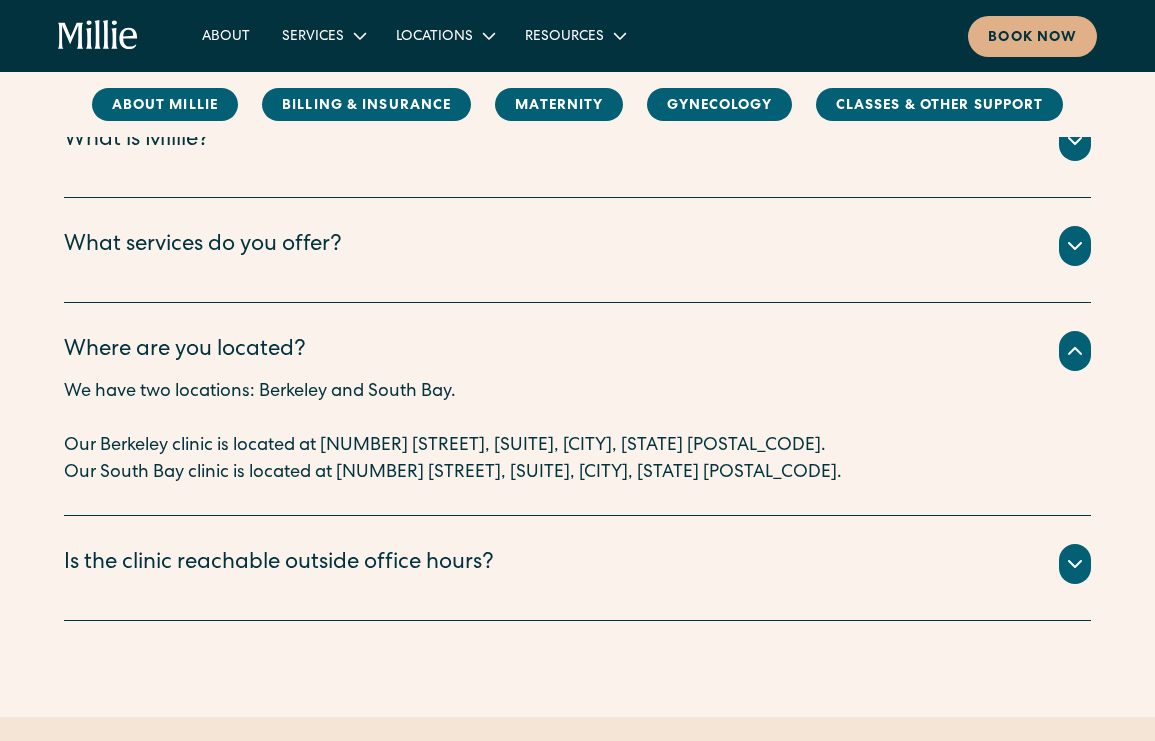 scroll, scrollTop: 393, scrollLeft: 0, axis: vertical 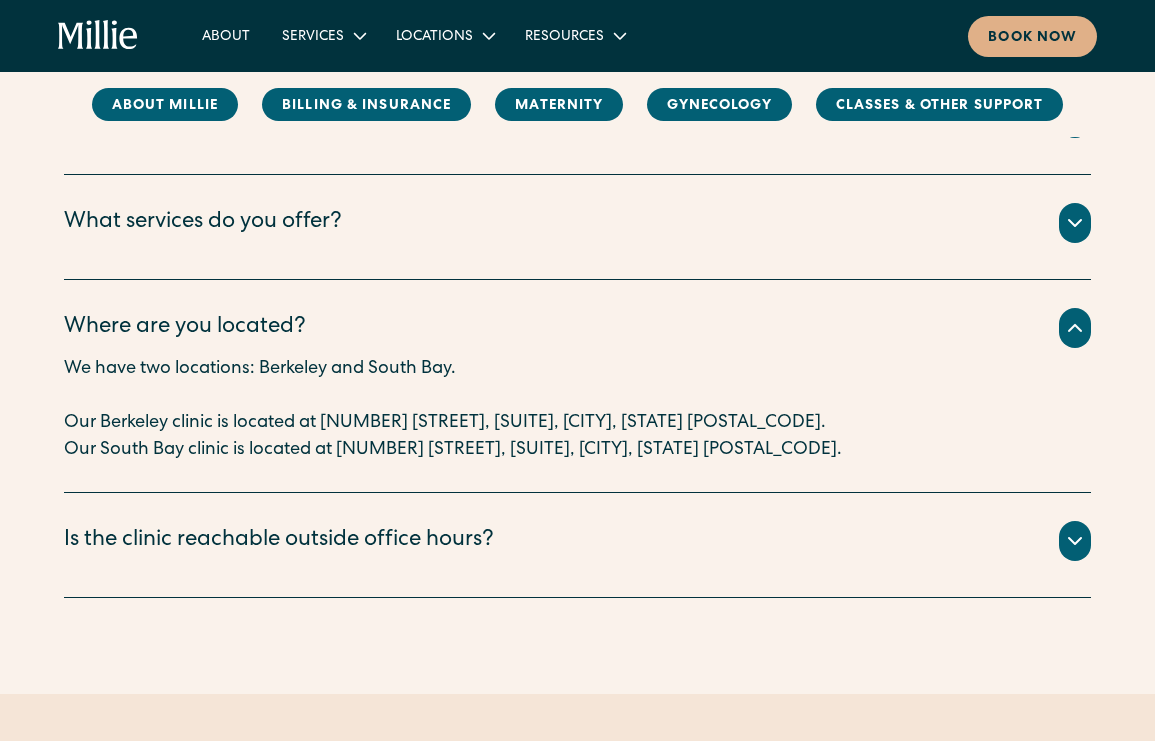 click on "Is the clinic reachable outside office hours?" at bounding box center [279, 541] 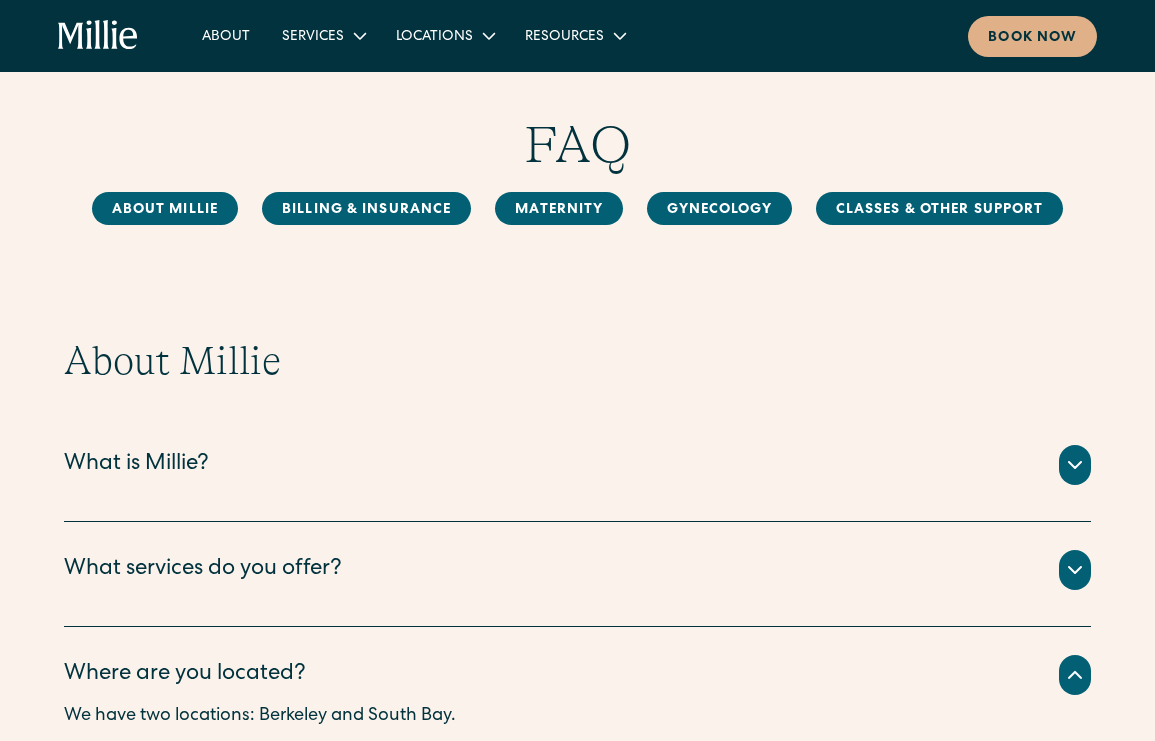 scroll, scrollTop: 0, scrollLeft: 0, axis: both 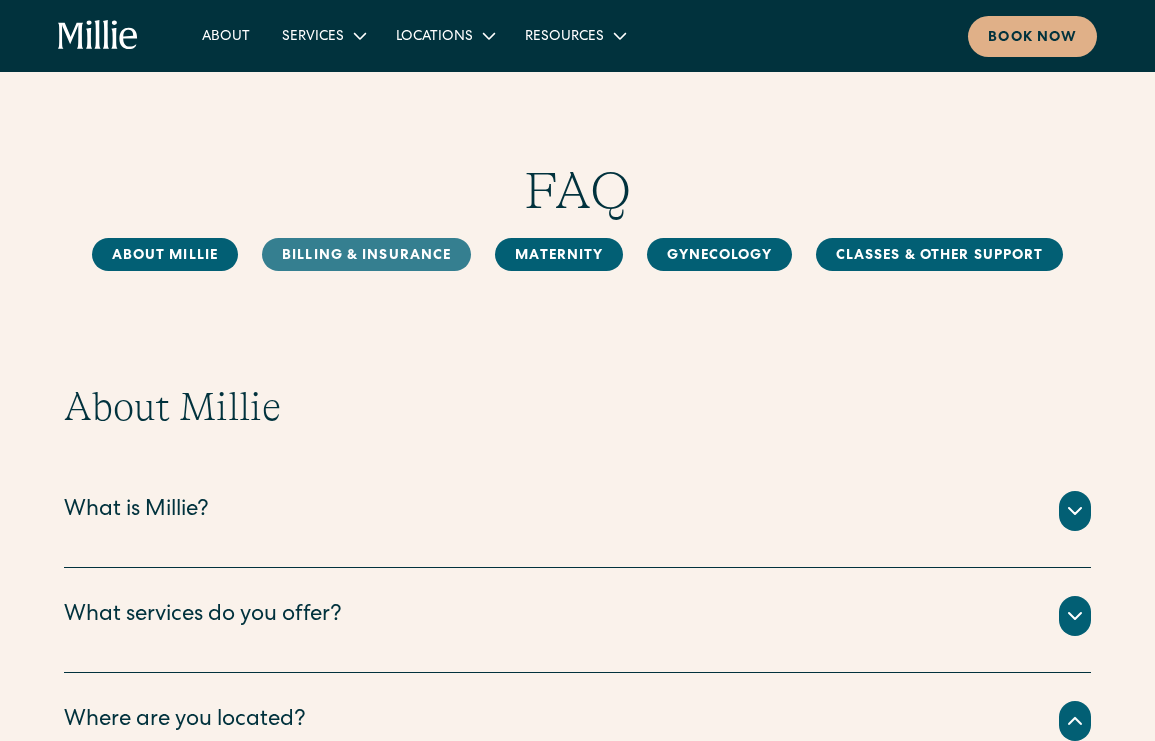 click on "Billing & Insurance" at bounding box center (366, 254) 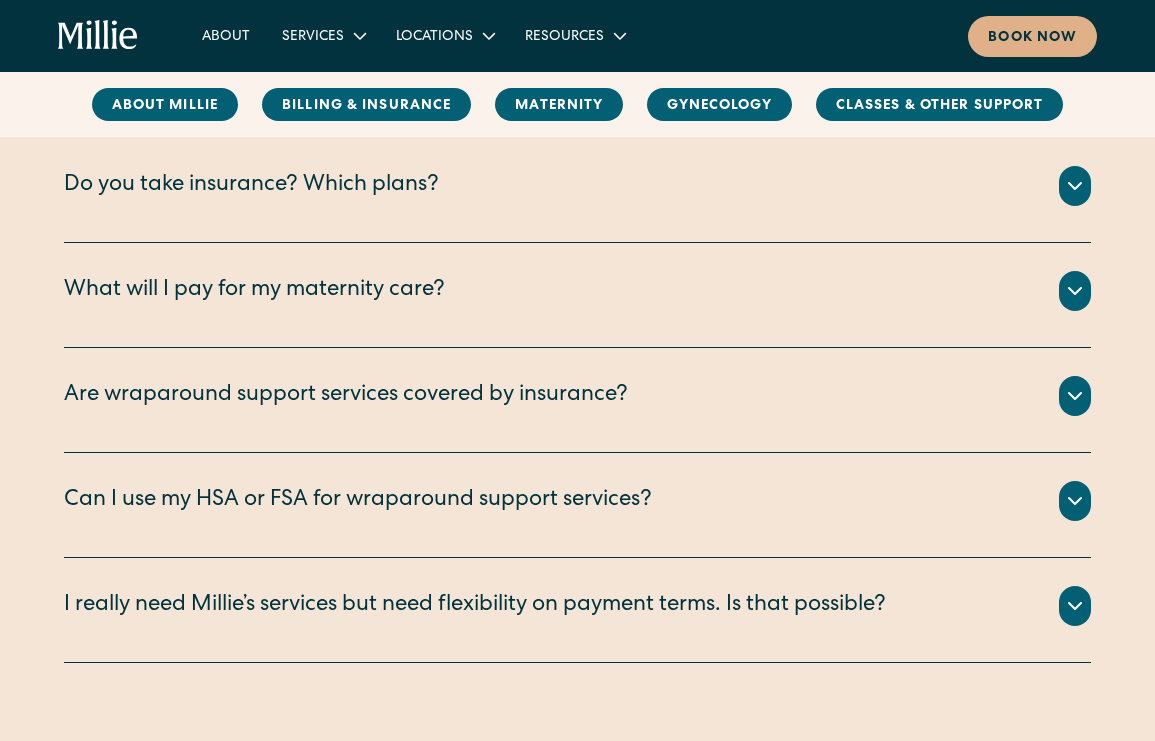 scroll, scrollTop: 1187, scrollLeft: 0, axis: vertical 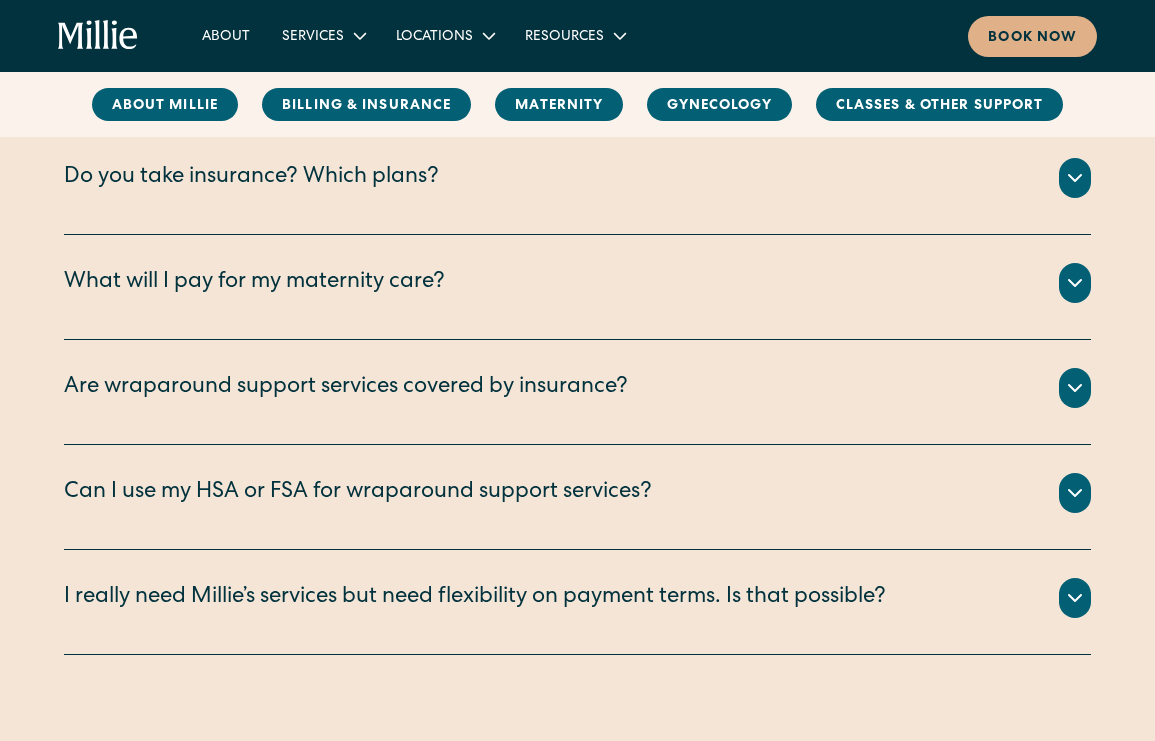 click on "Do you take insurance? Which plans?" at bounding box center [251, 178] 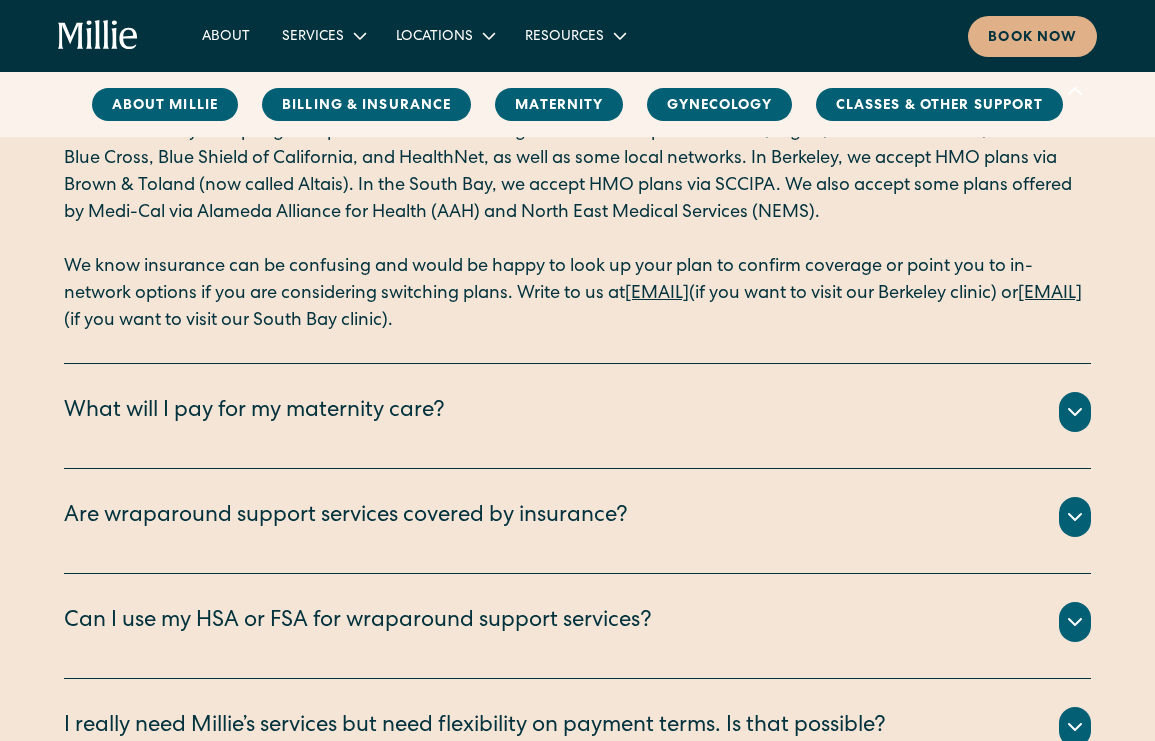 scroll, scrollTop: 1277, scrollLeft: 0, axis: vertical 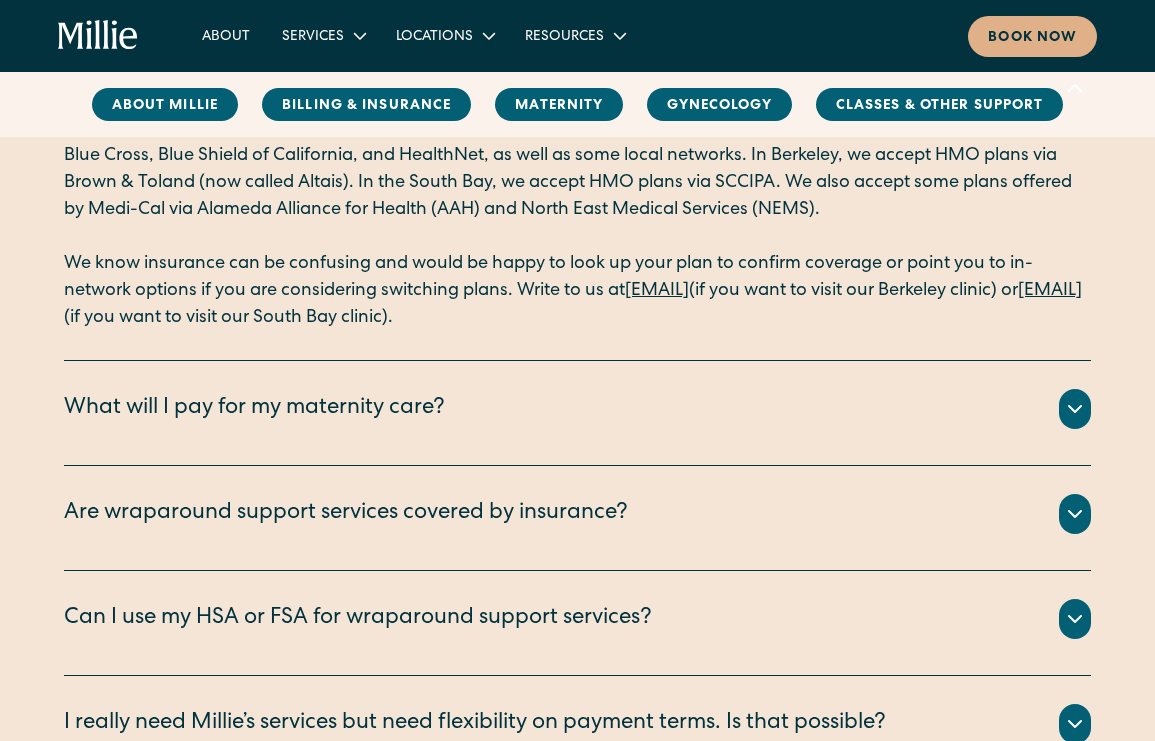 click on "What will I pay for my maternity care?" at bounding box center [254, 409] 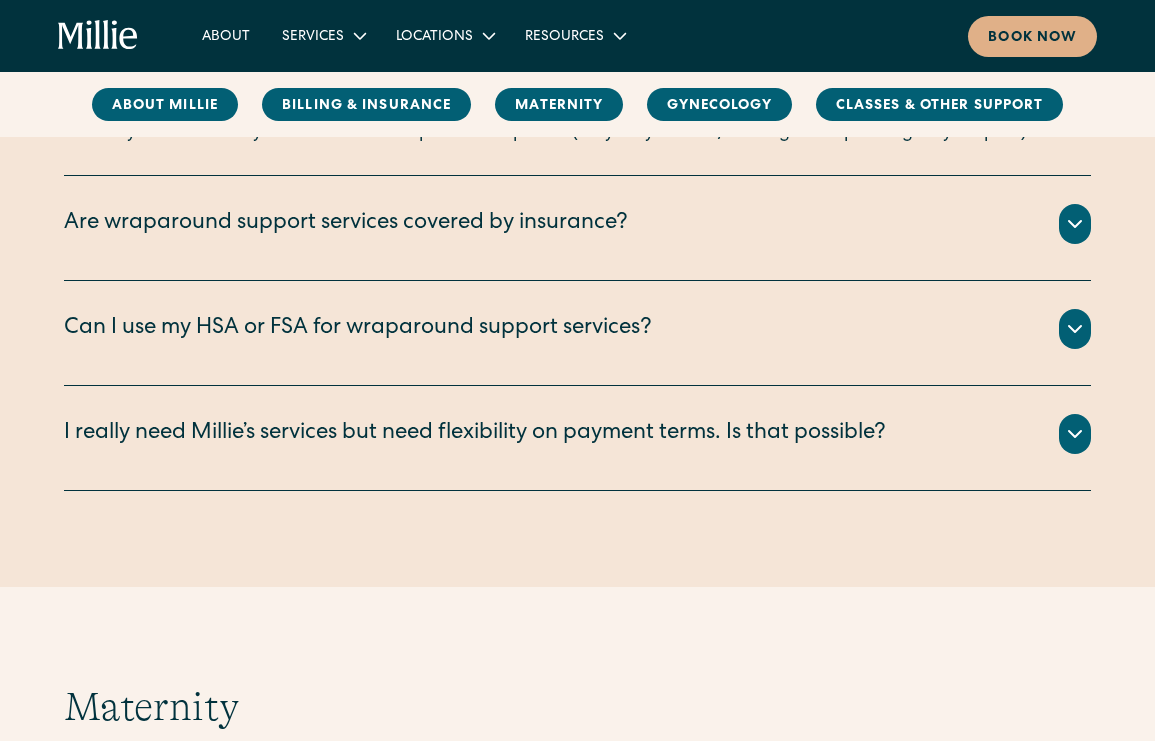 scroll, scrollTop: 1889, scrollLeft: 0, axis: vertical 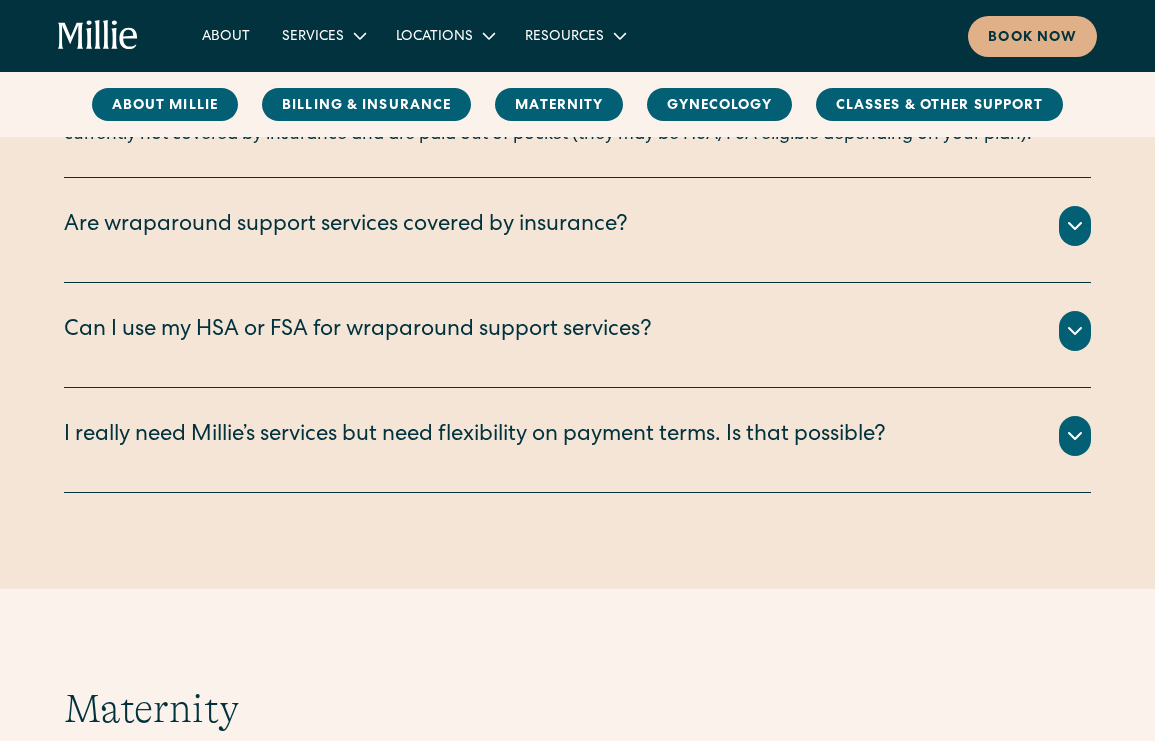 click on "Are wraparound support services covered by insurance?" at bounding box center (346, 226) 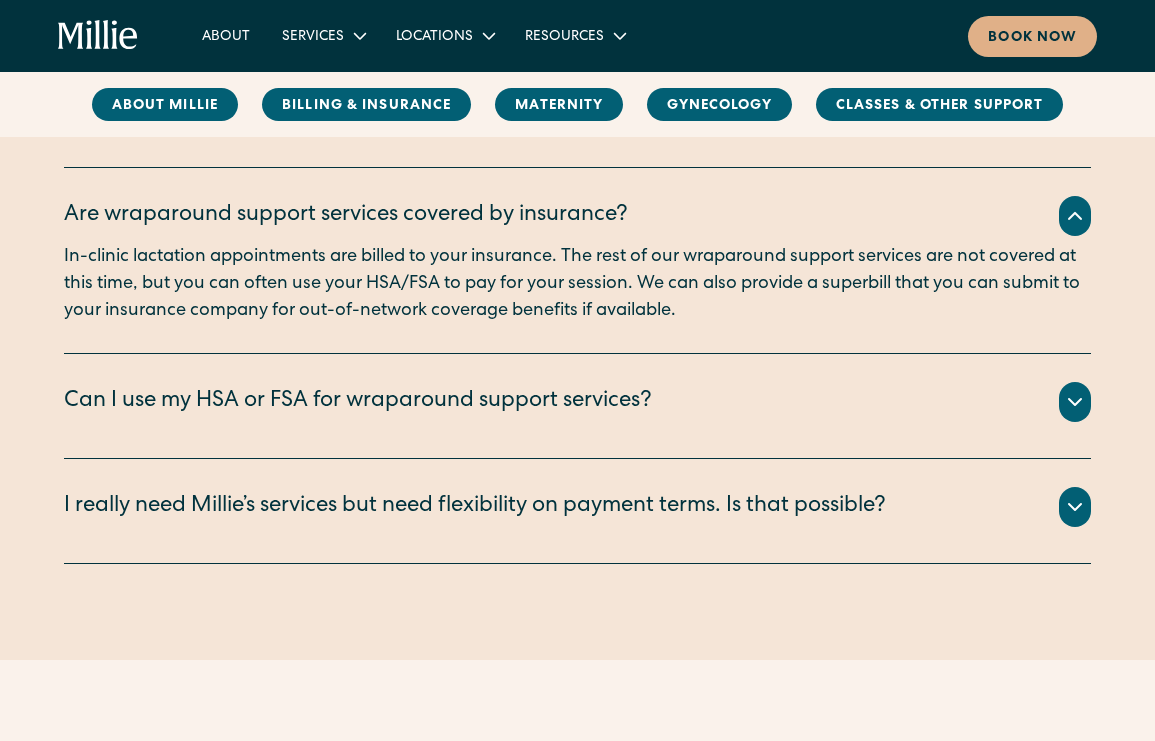 scroll, scrollTop: 1900, scrollLeft: 0, axis: vertical 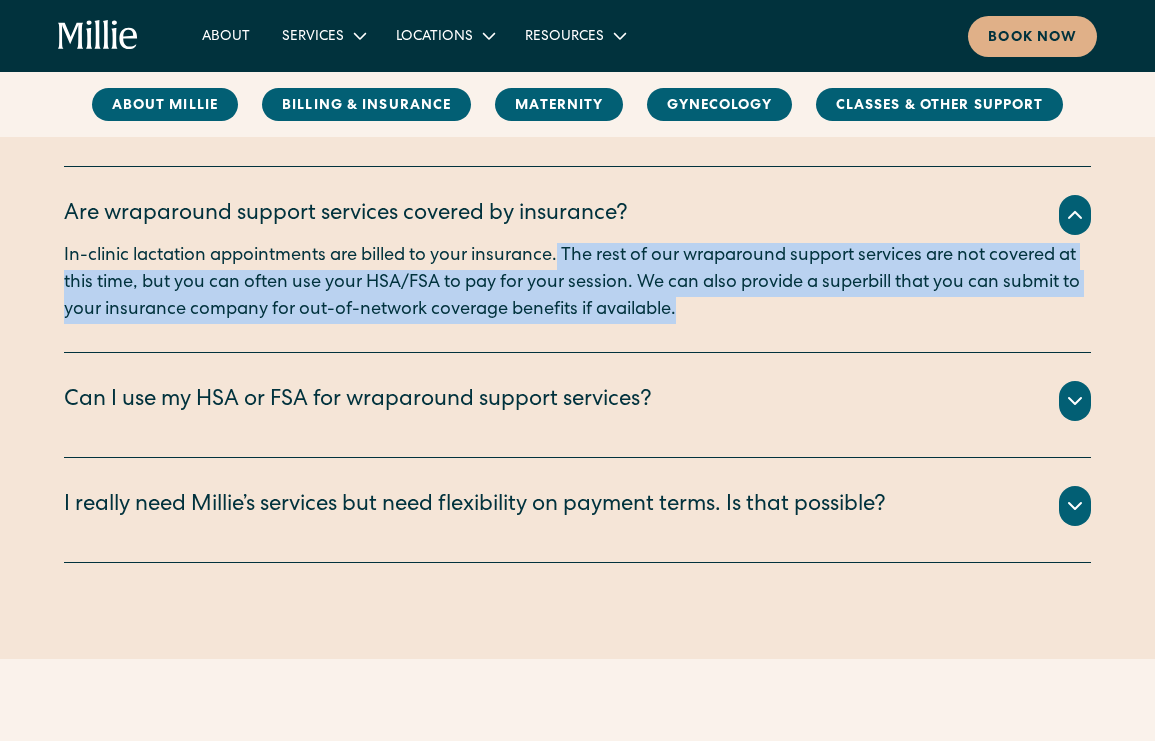 drag, startPoint x: 562, startPoint y: 308, endPoint x: 734, endPoint y: 398, distance: 194.12367 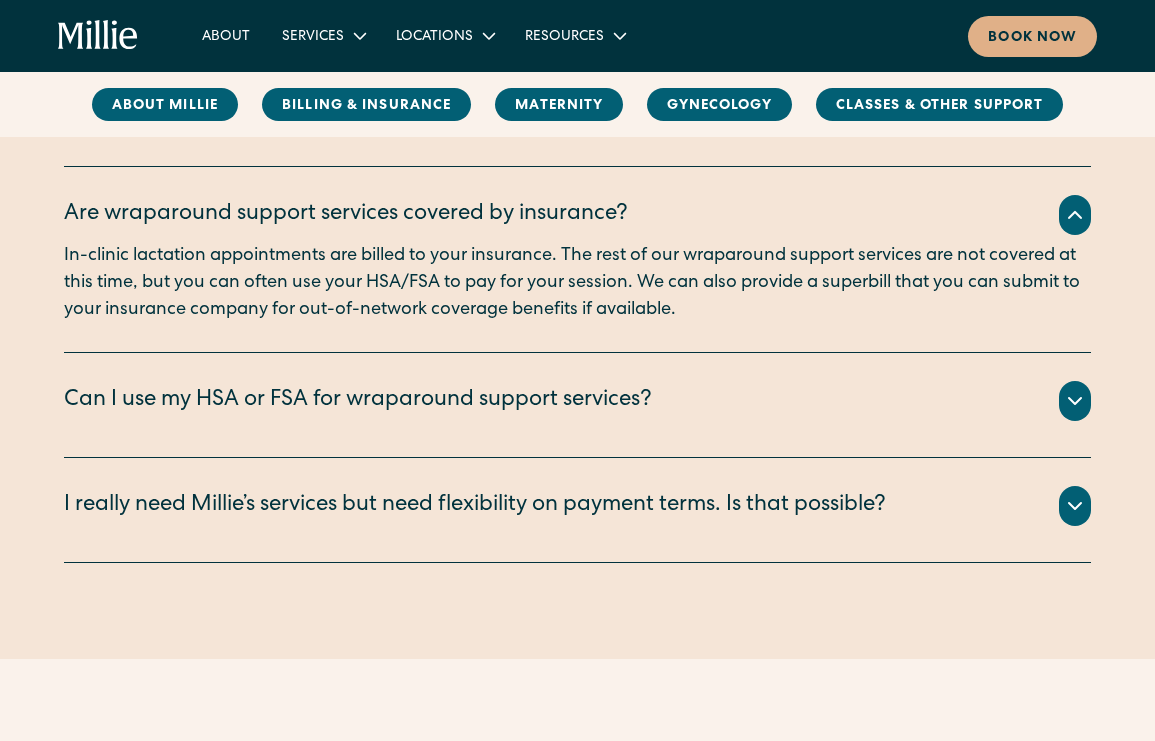 click on "Can I use my HSA or FSA for wraparound support services?" at bounding box center [358, 401] 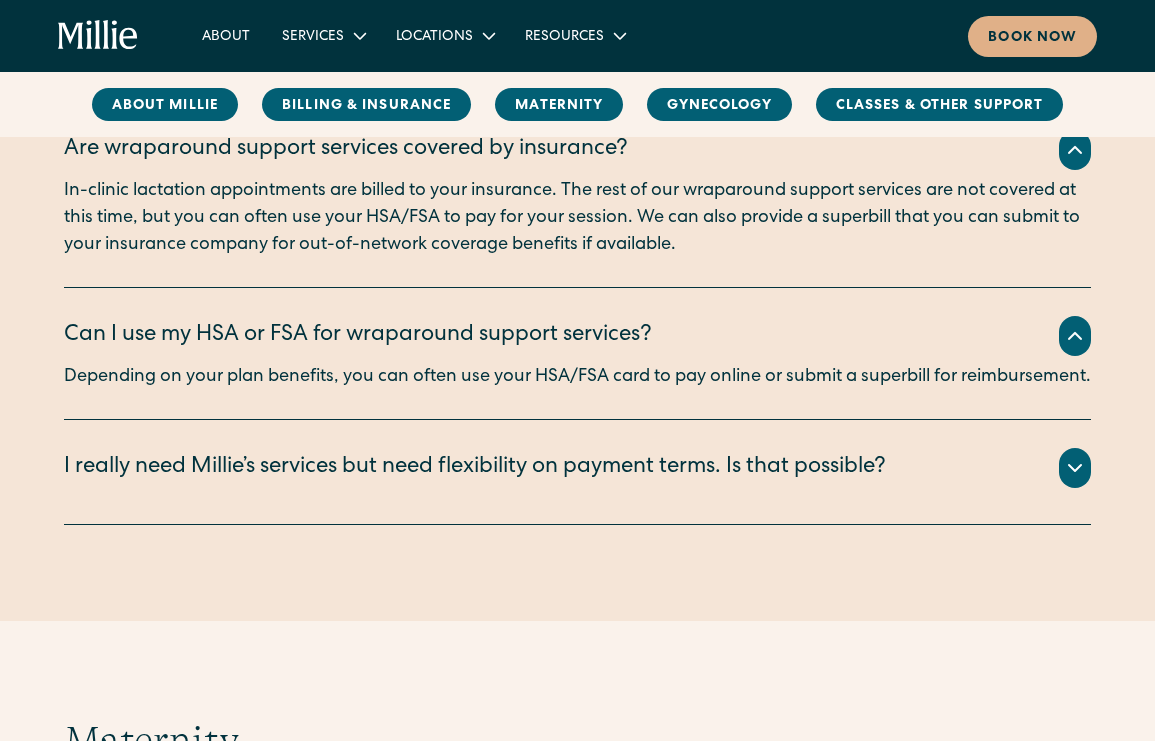 scroll, scrollTop: 1979, scrollLeft: 0, axis: vertical 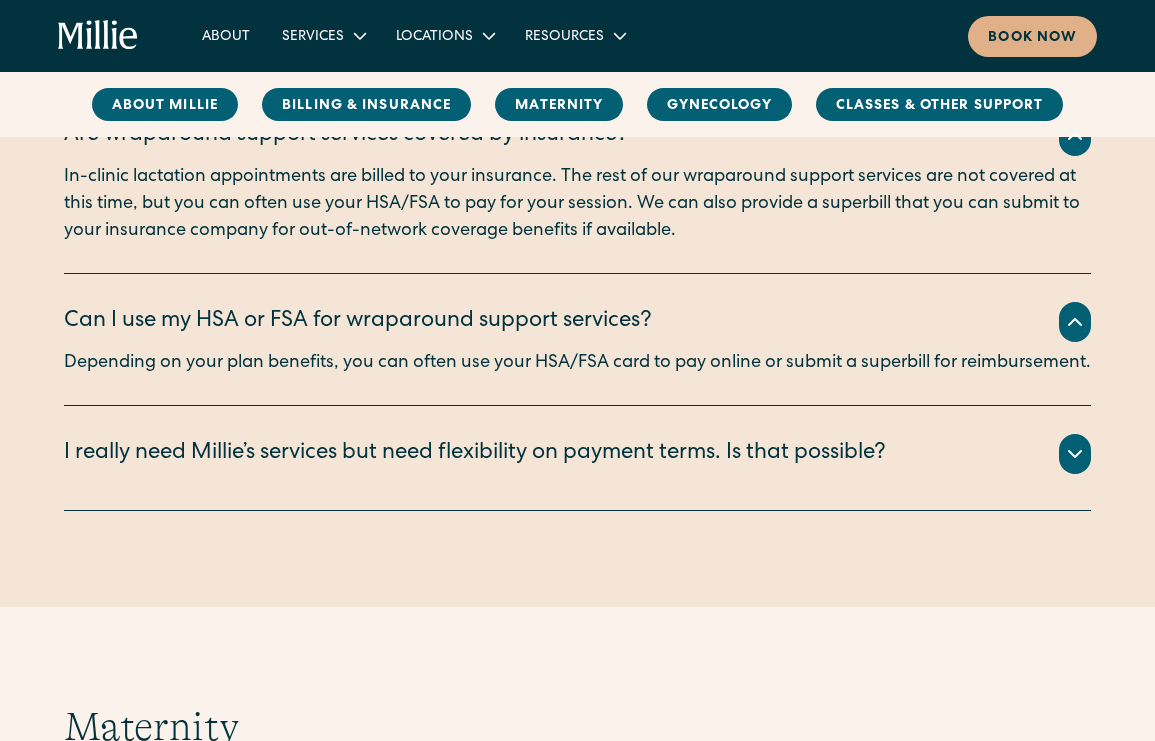 click on "I really need Millie’s services but need flexibility on payment terms. Is that possible?" at bounding box center (475, 454) 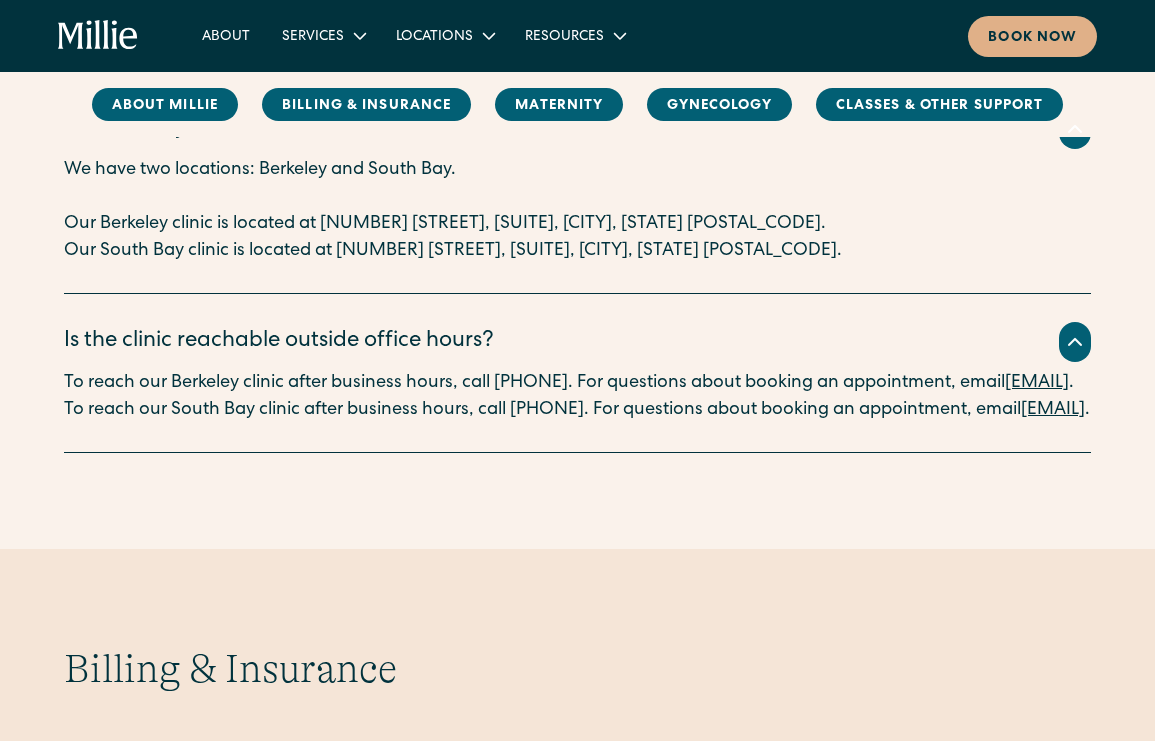 scroll, scrollTop: 533, scrollLeft: 0, axis: vertical 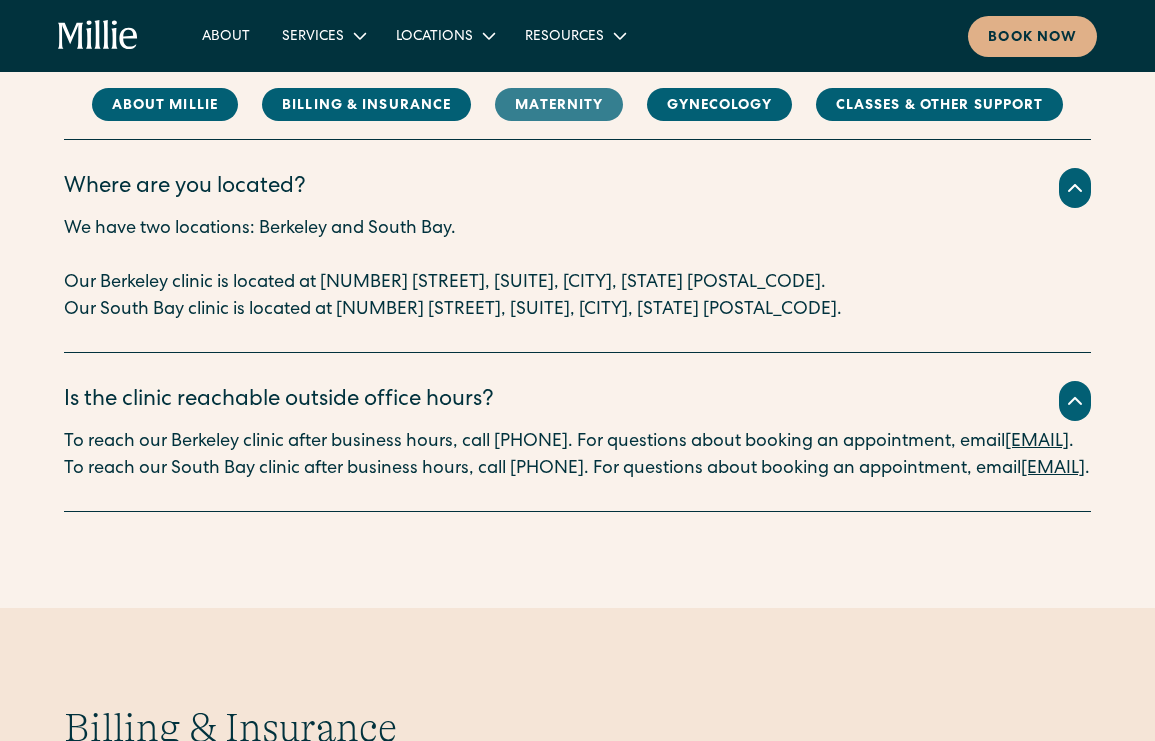 click on "MAternity" at bounding box center (559, 104) 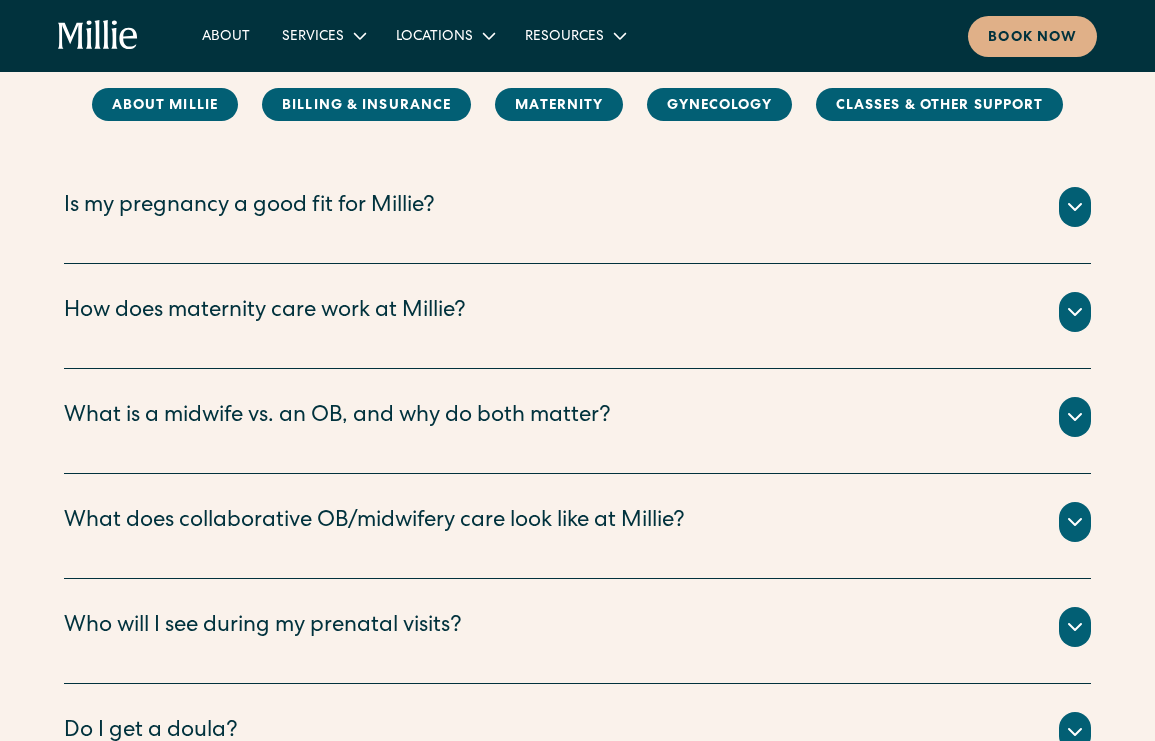 scroll, scrollTop: 2726, scrollLeft: 0, axis: vertical 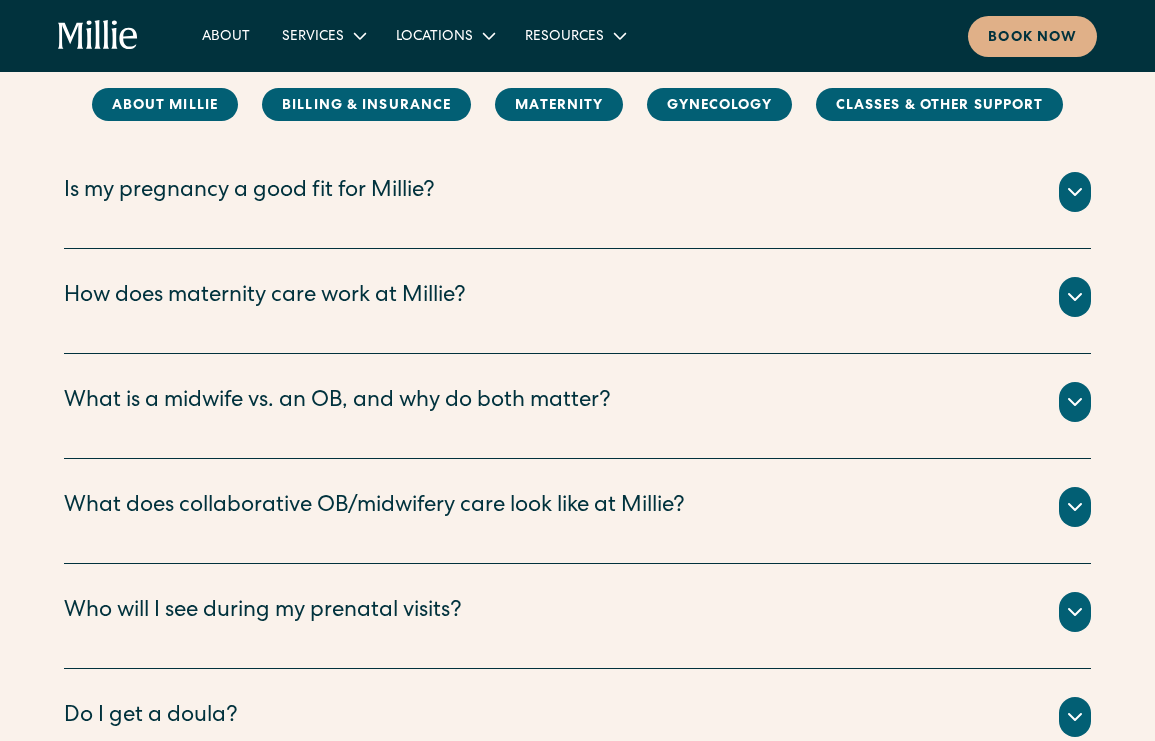 click on "How does maternity care work at Millie?" at bounding box center (265, 297) 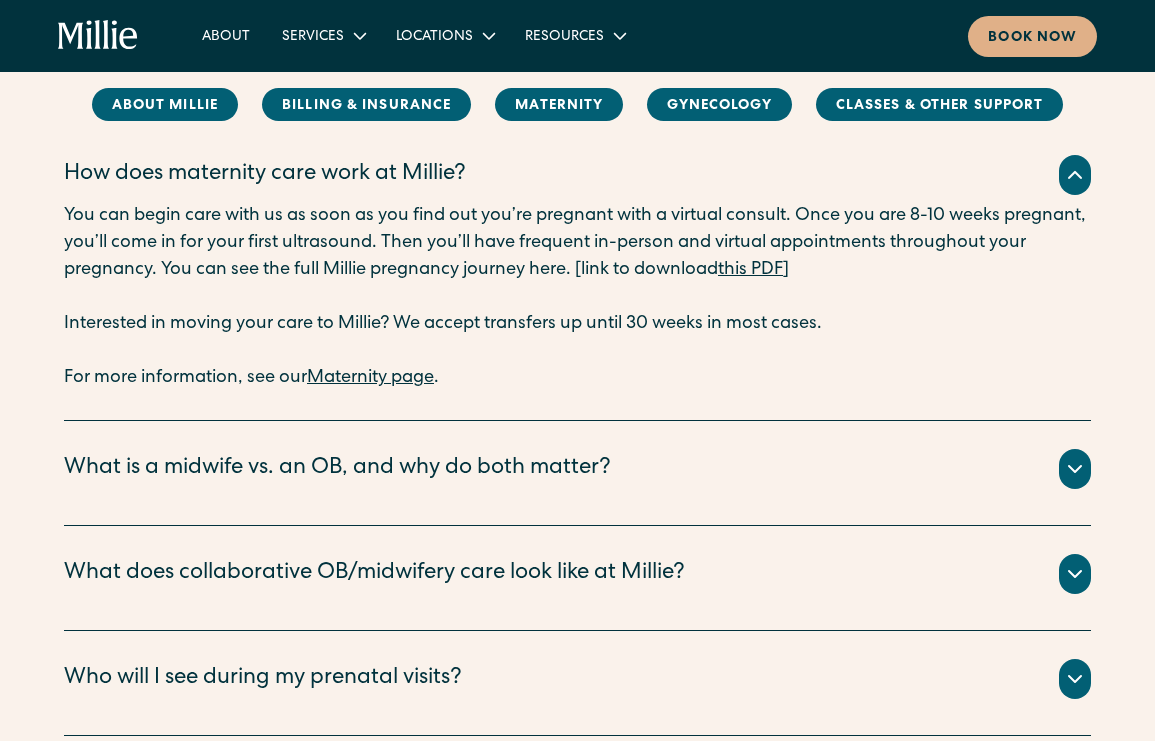 scroll, scrollTop: 2857, scrollLeft: 0, axis: vertical 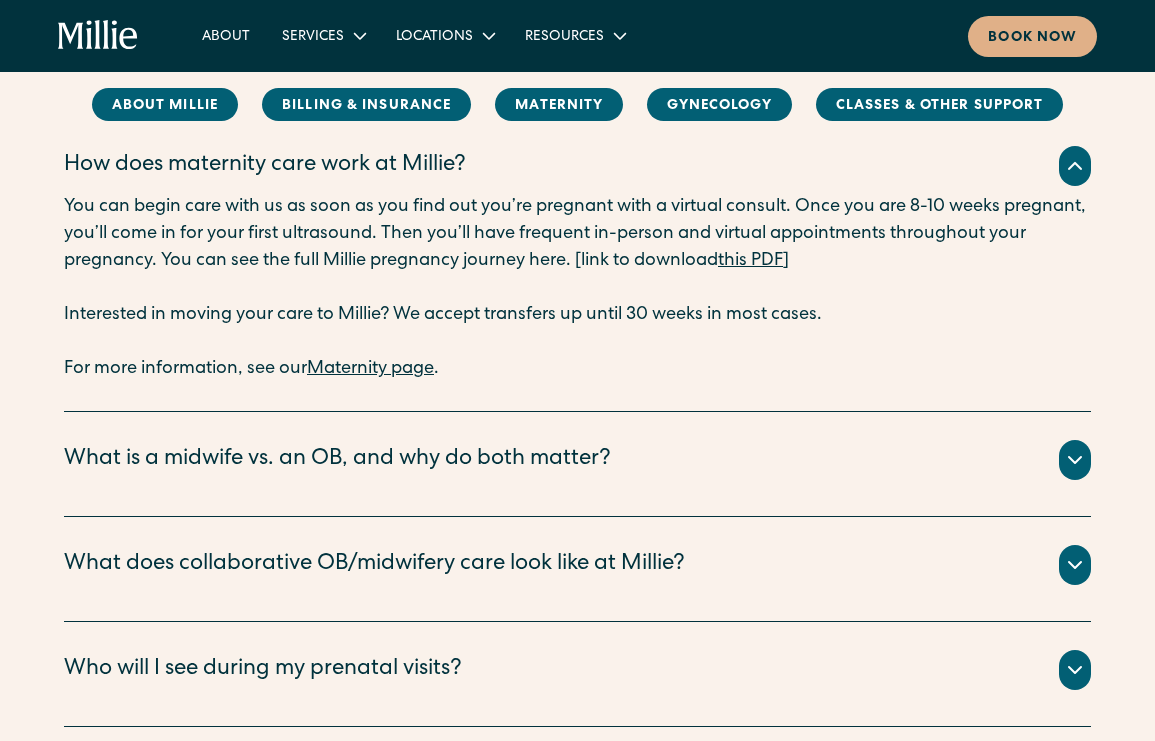 click on "this PDF" at bounding box center (750, 261) 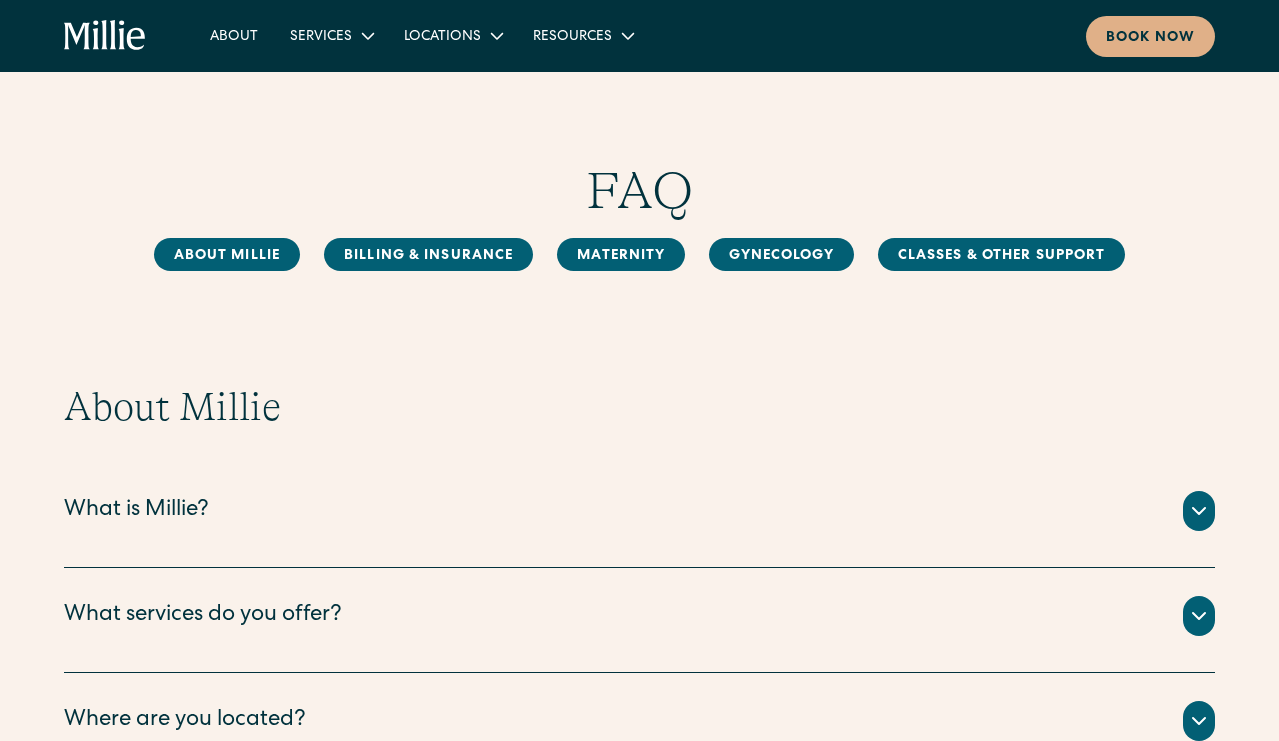 scroll, scrollTop: 1858, scrollLeft: 0, axis: vertical 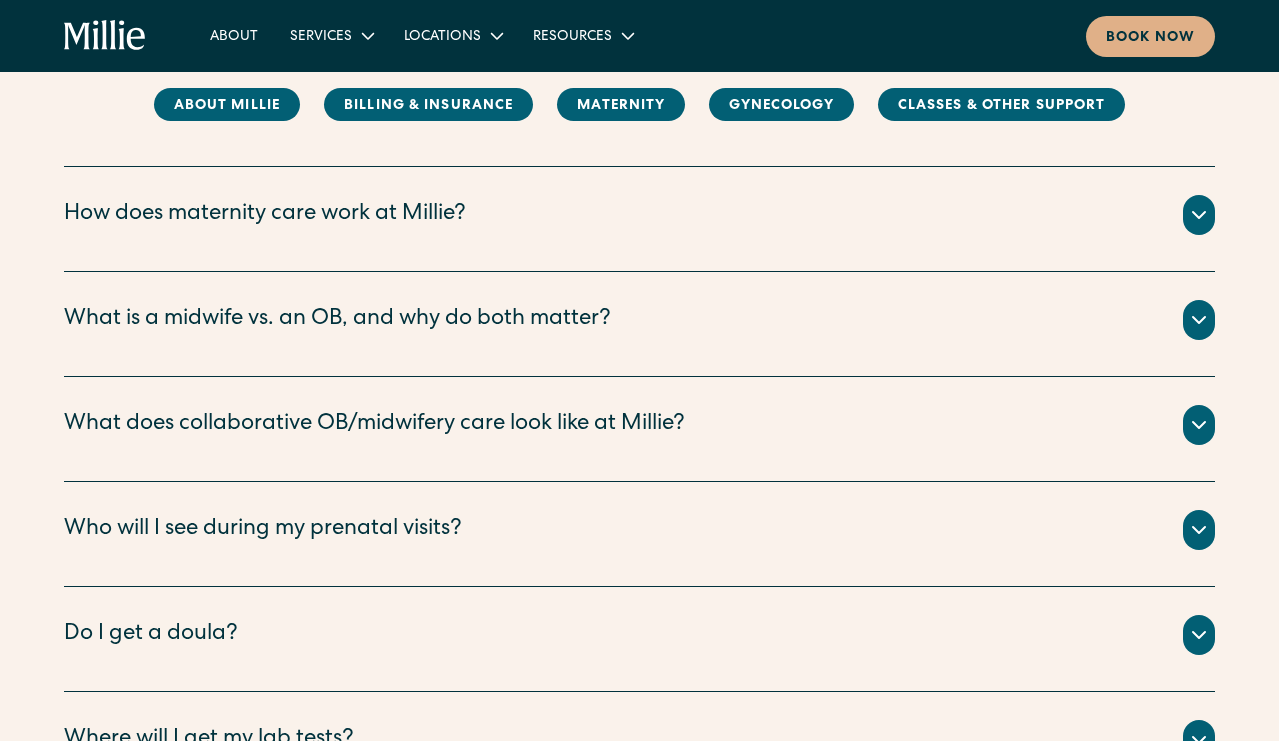click on "How does maternity care work at Millie?" at bounding box center [265, 215] 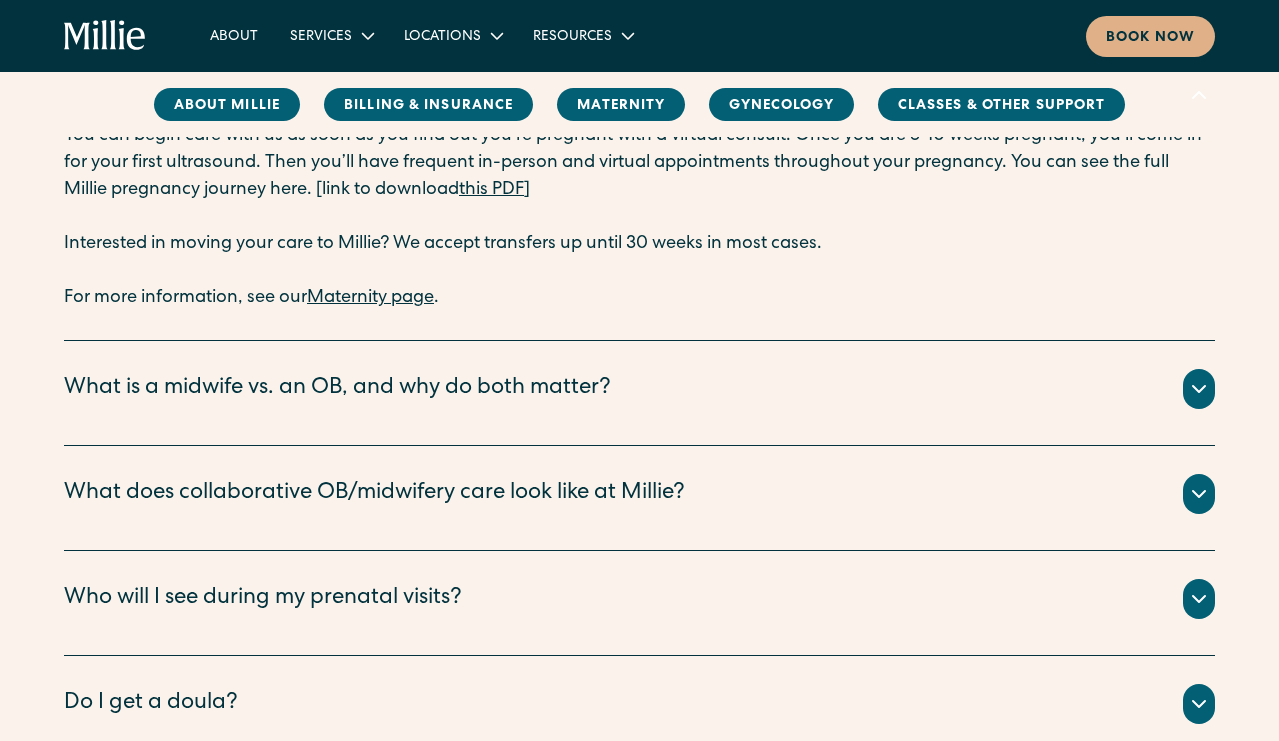 scroll, scrollTop: 2040, scrollLeft: 0, axis: vertical 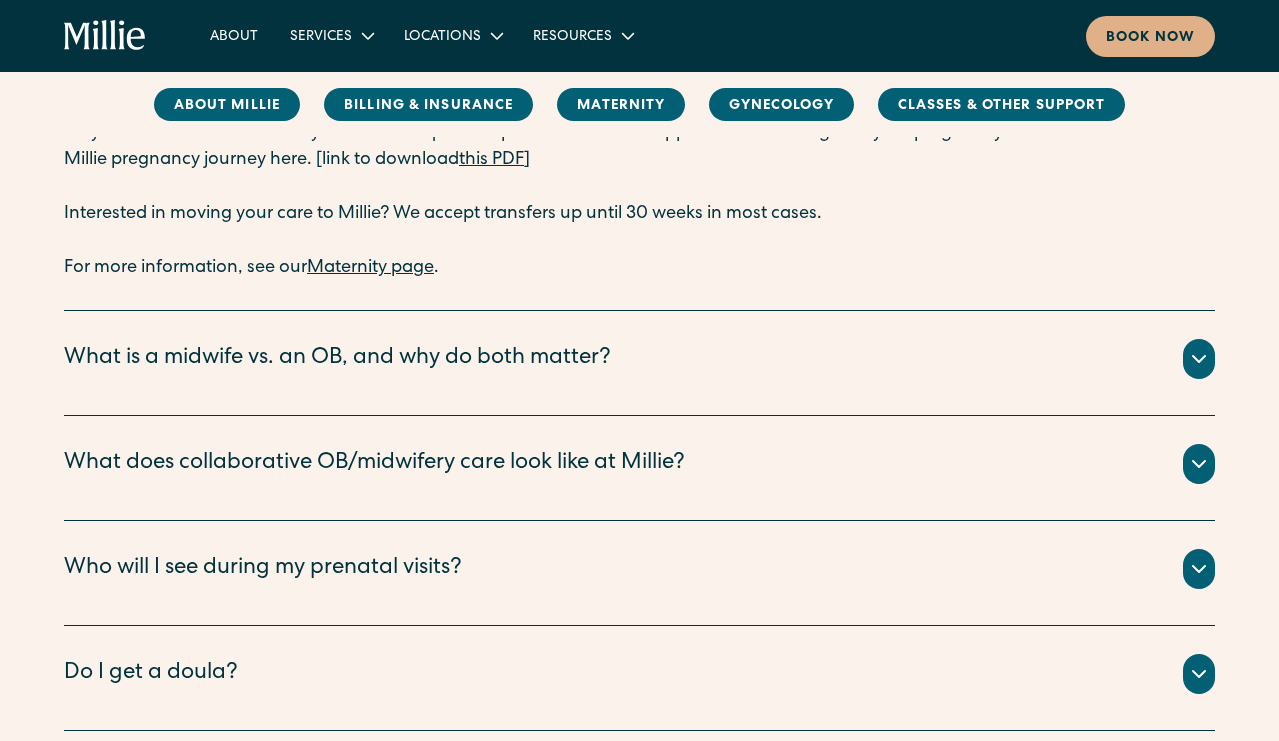 click on "What is a midwife vs. an OB, and why do both matter?" at bounding box center (337, 359) 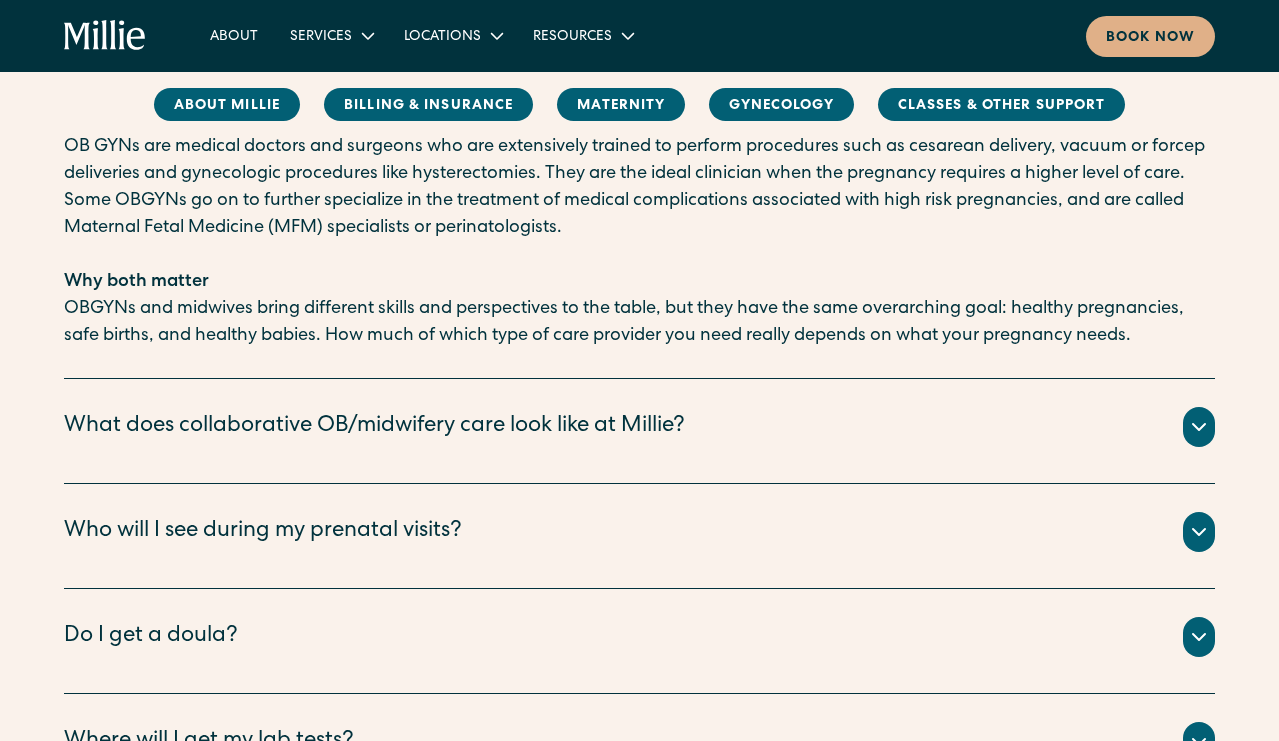 scroll, scrollTop: 2600, scrollLeft: 0, axis: vertical 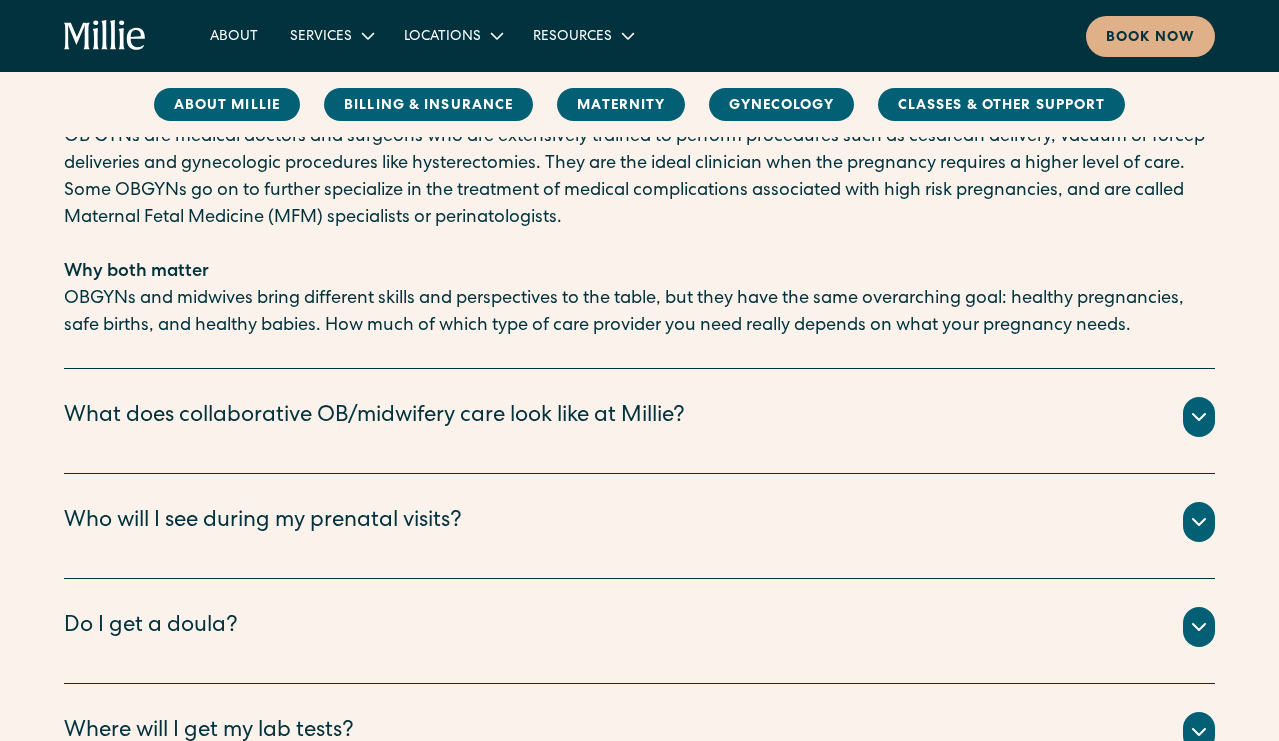 click on "What does collaborative OB/midwifery care look like at Millie?" at bounding box center (374, 417) 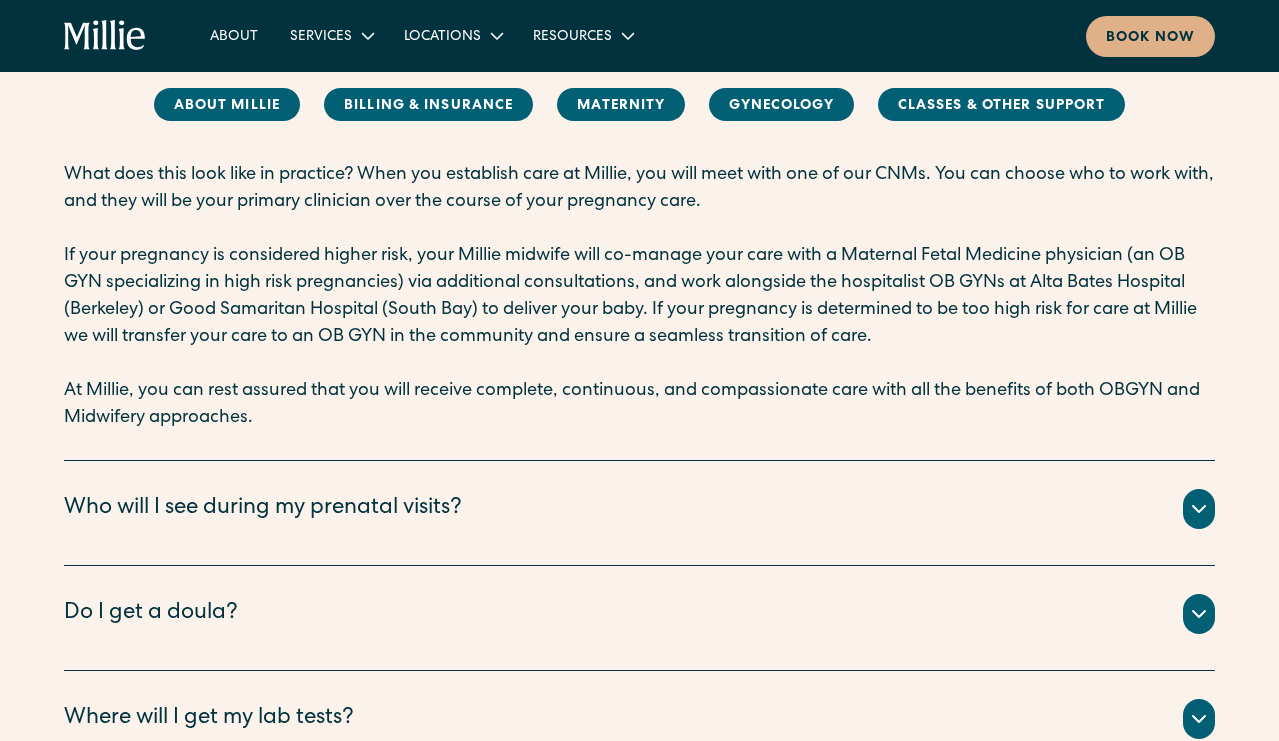 scroll, scrollTop: 3050, scrollLeft: 0, axis: vertical 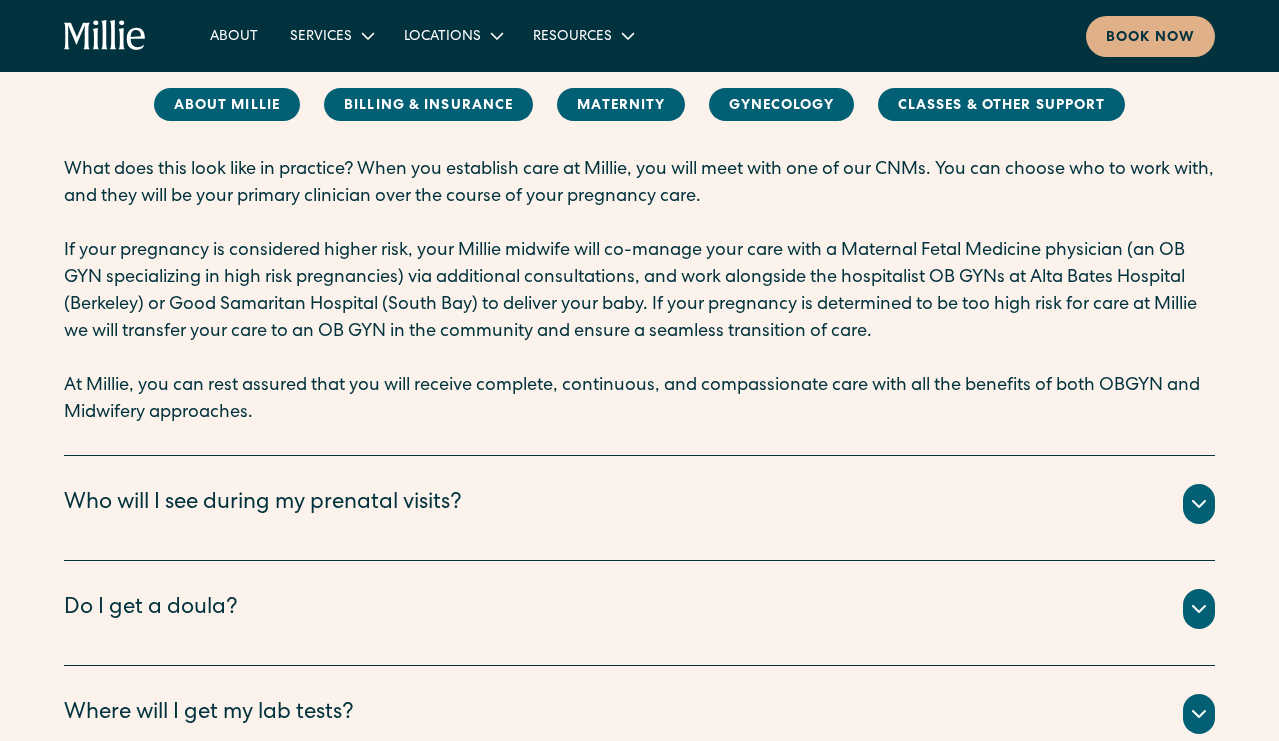 click on "Who will I see during my prenatal visits?" at bounding box center [263, 504] 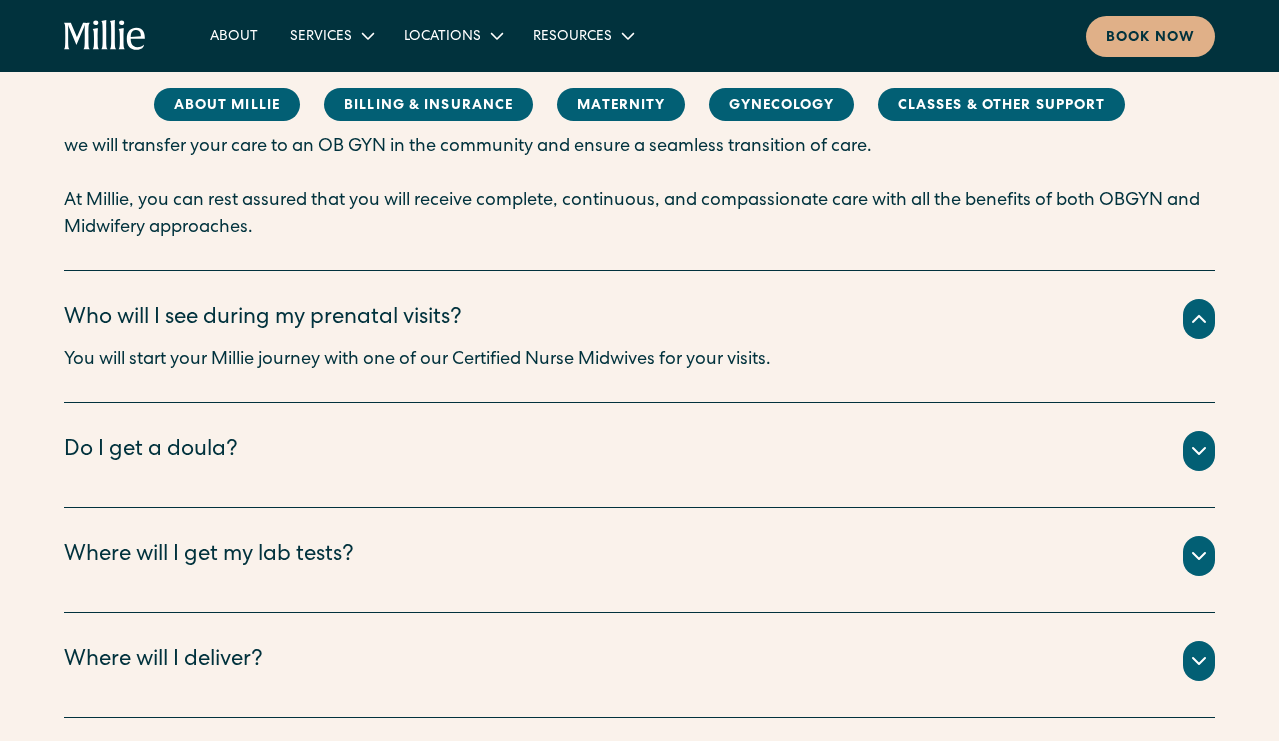 scroll, scrollTop: 3283, scrollLeft: 0, axis: vertical 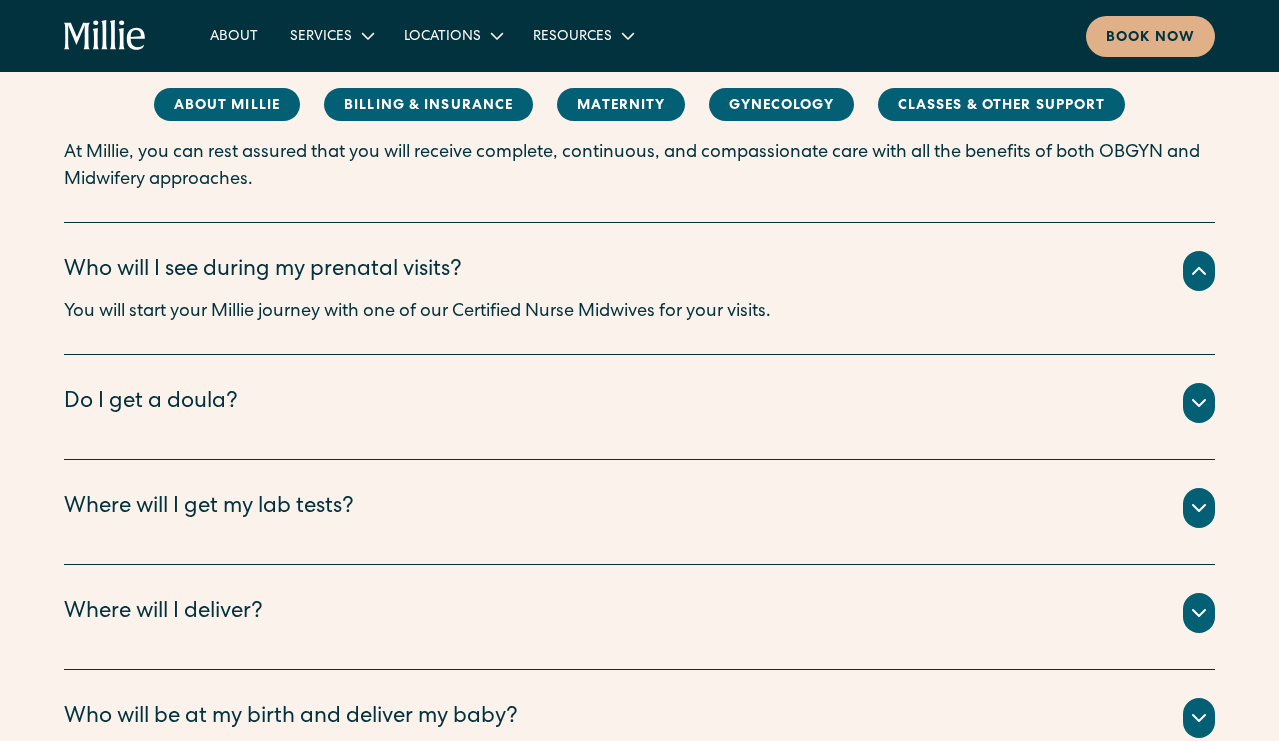 click on "Do I get a doula?" at bounding box center (639, 403) 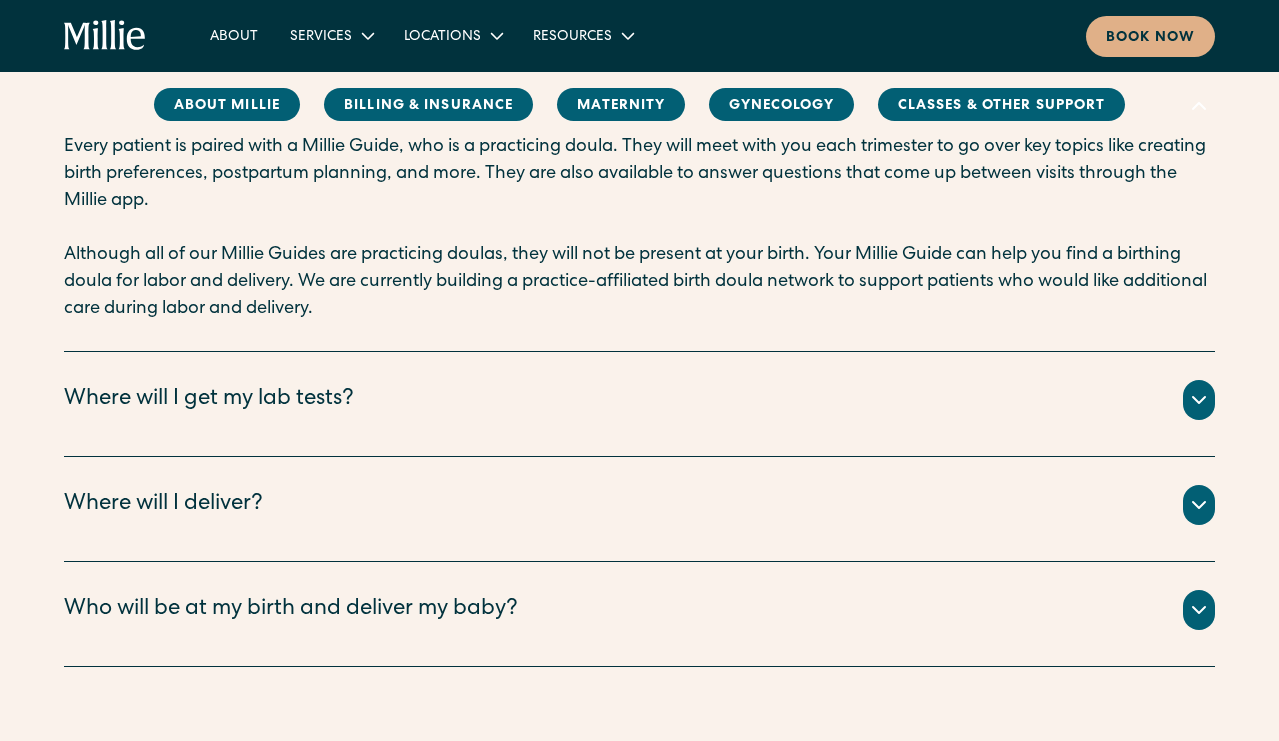 scroll, scrollTop: 3596, scrollLeft: 0, axis: vertical 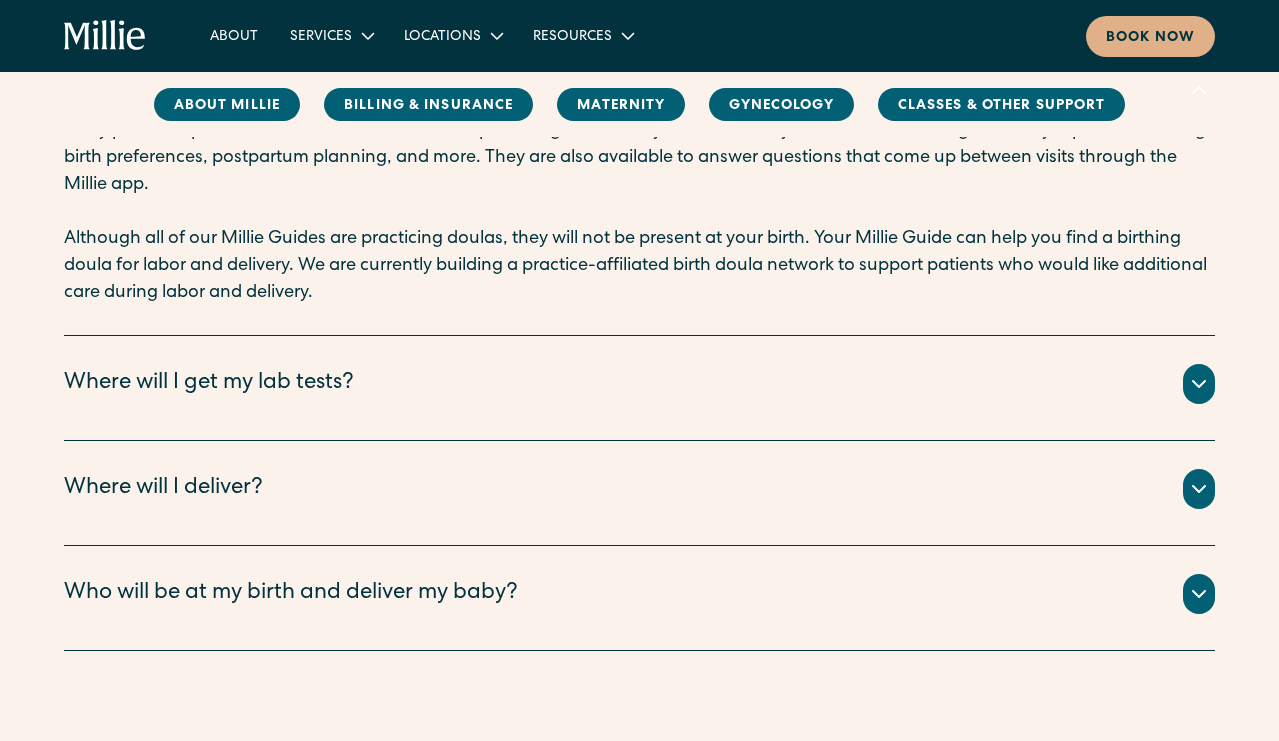 click on "Where will I get my lab tests?" at bounding box center [639, 384] 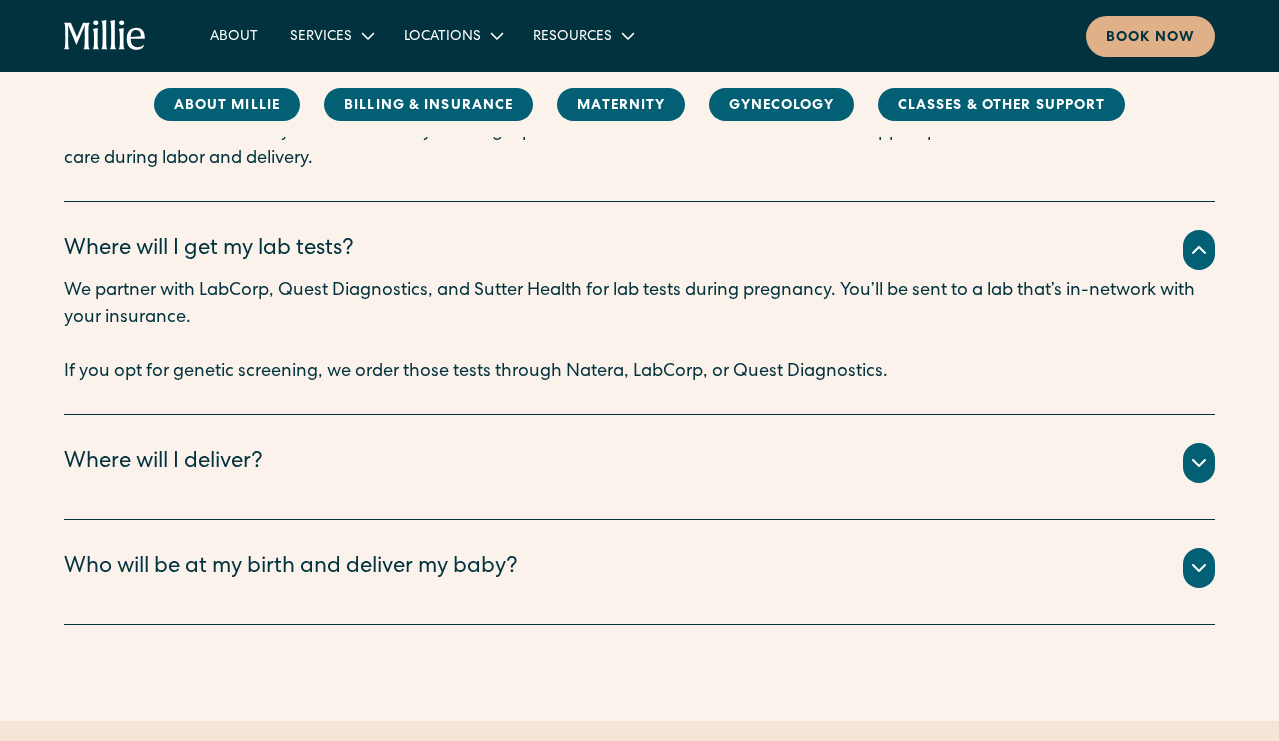 scroll, scrollTop: 3734, scrollLeft: 0, axis: vertical 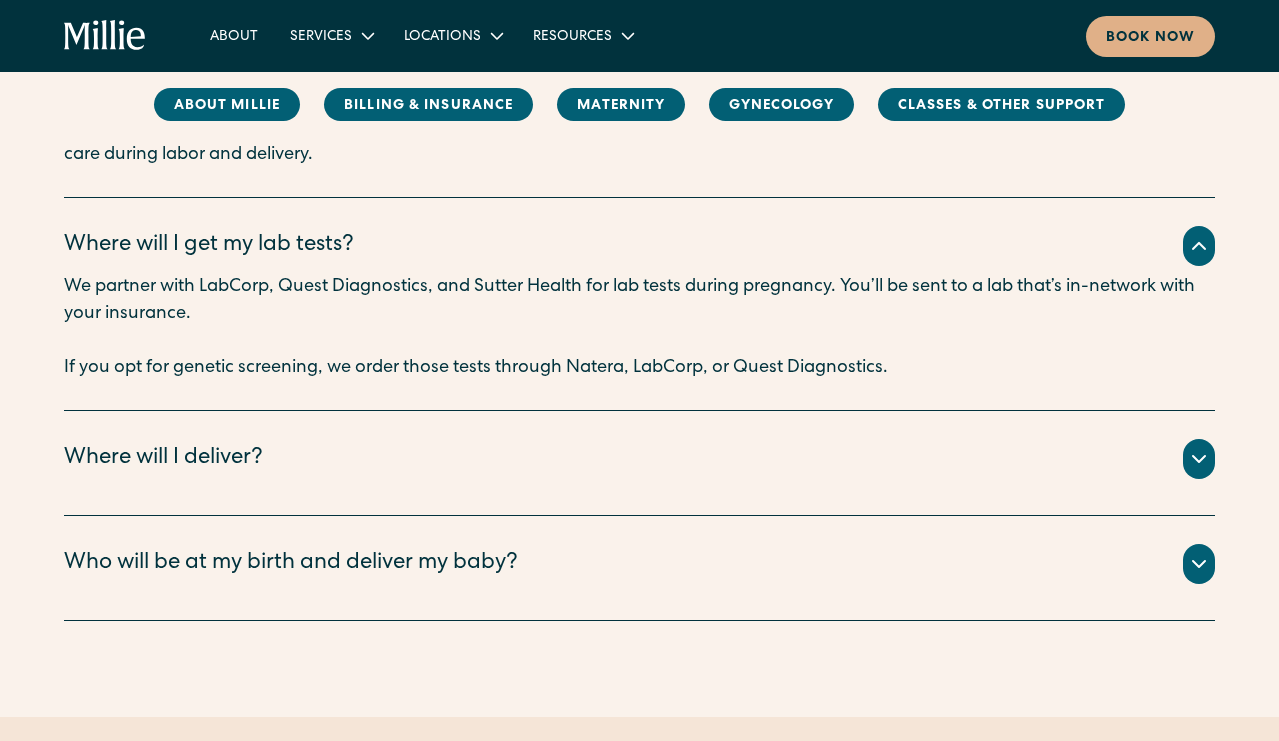 click on "Where will I deliver?" at bounding box center [163, 459] 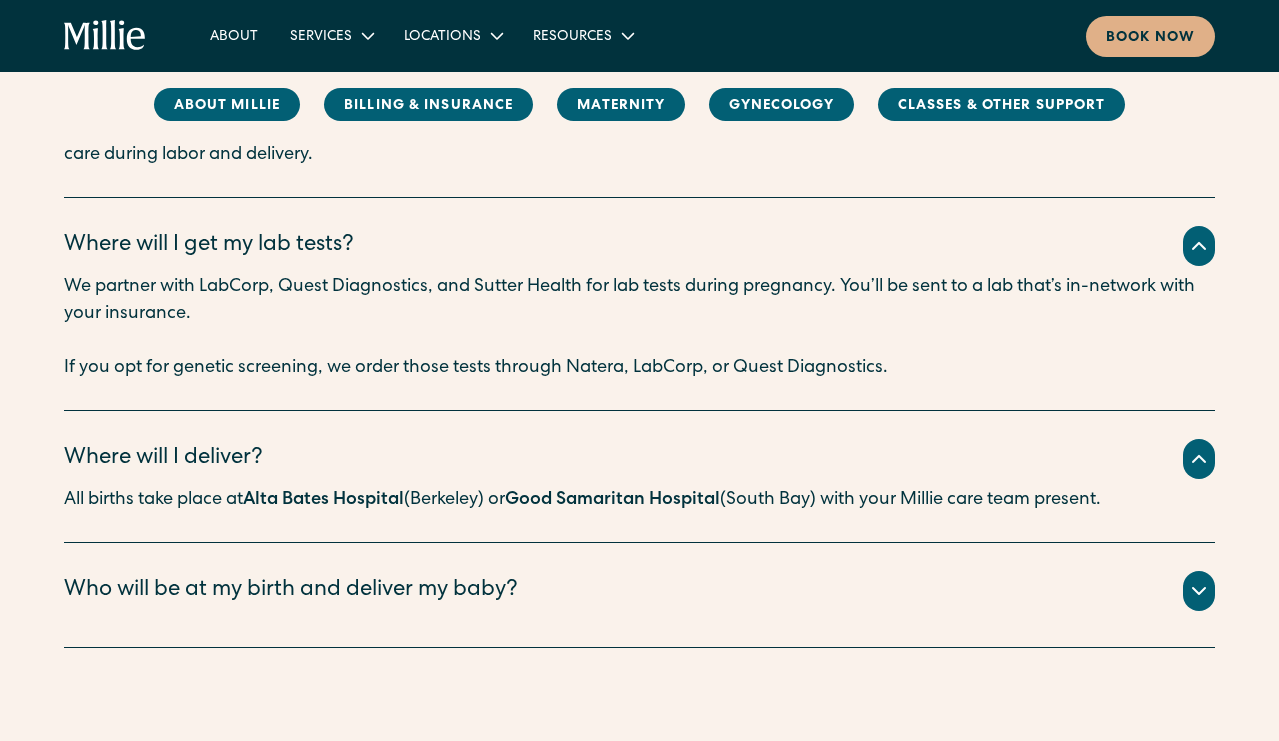 scroll, scrollTop: 3839, scrollLeft: 0, axis: vertical 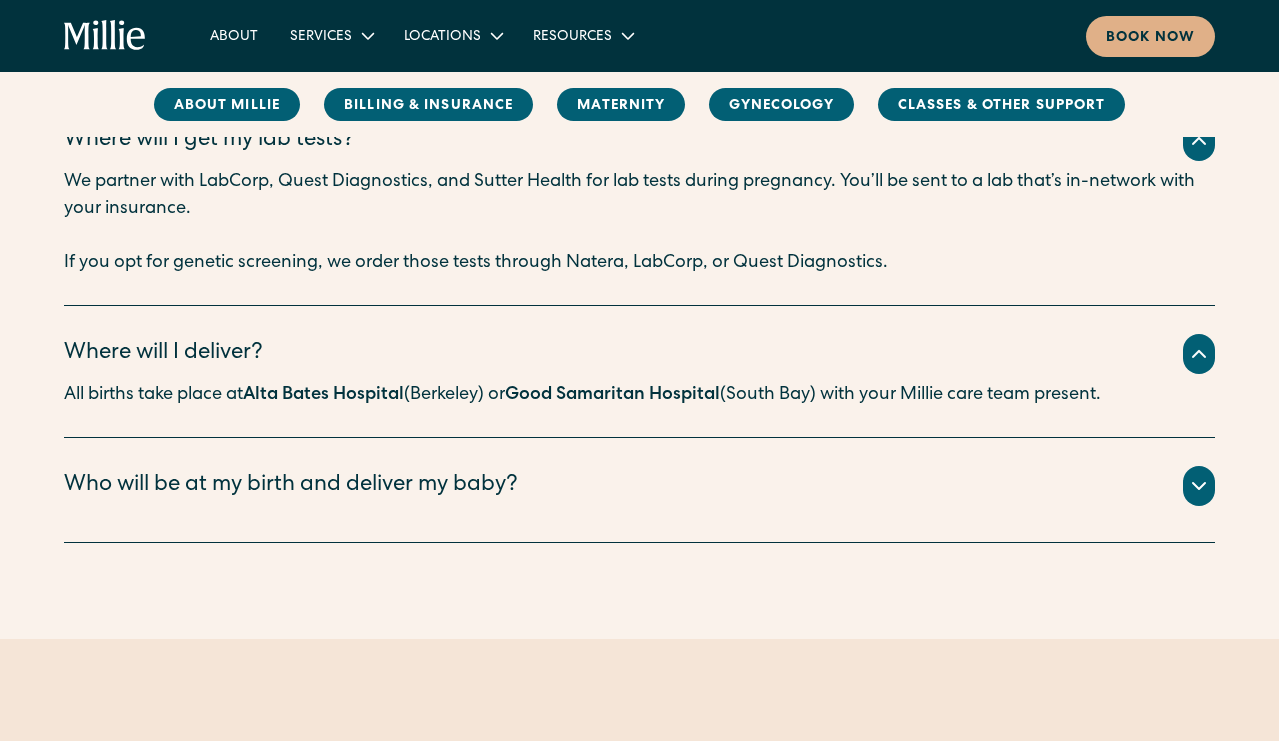 click on "Who will be at my birth and deliver my baby?" at bounding box center [291, 486] 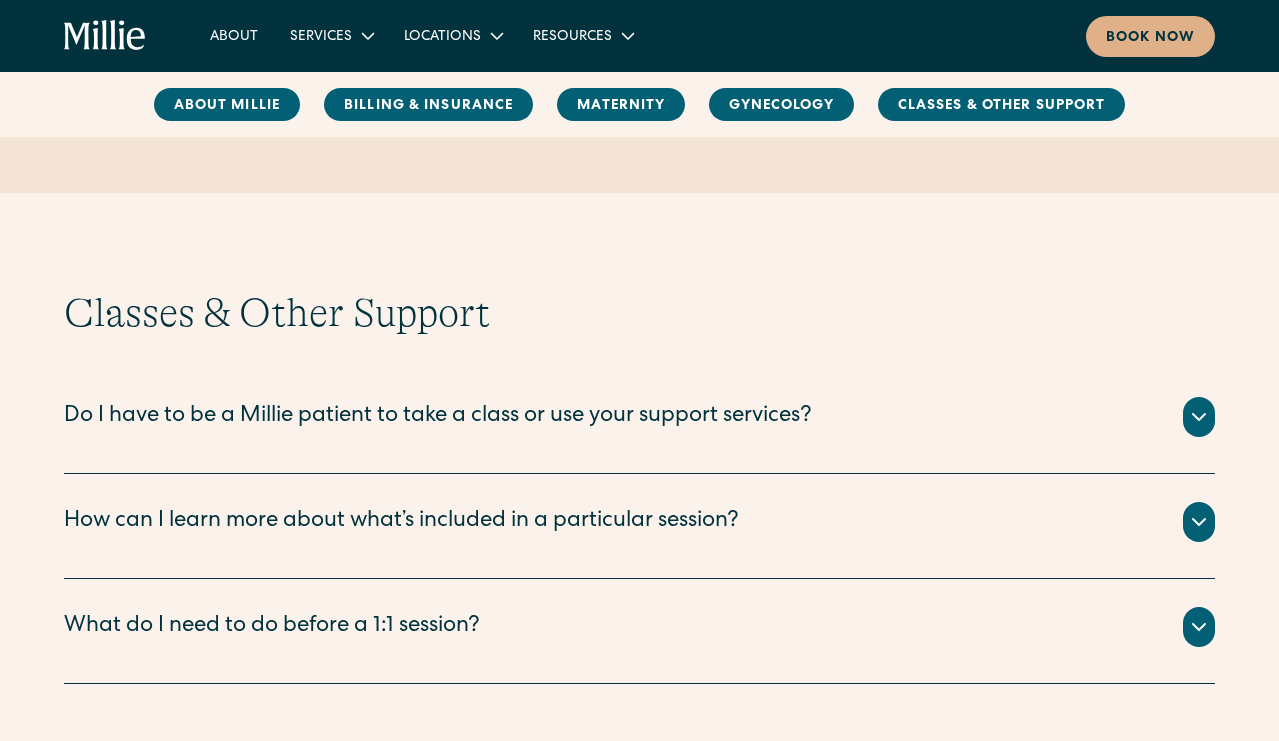 scroll, scrollTop: 5061, scrollLeft: 0, axis: vertical 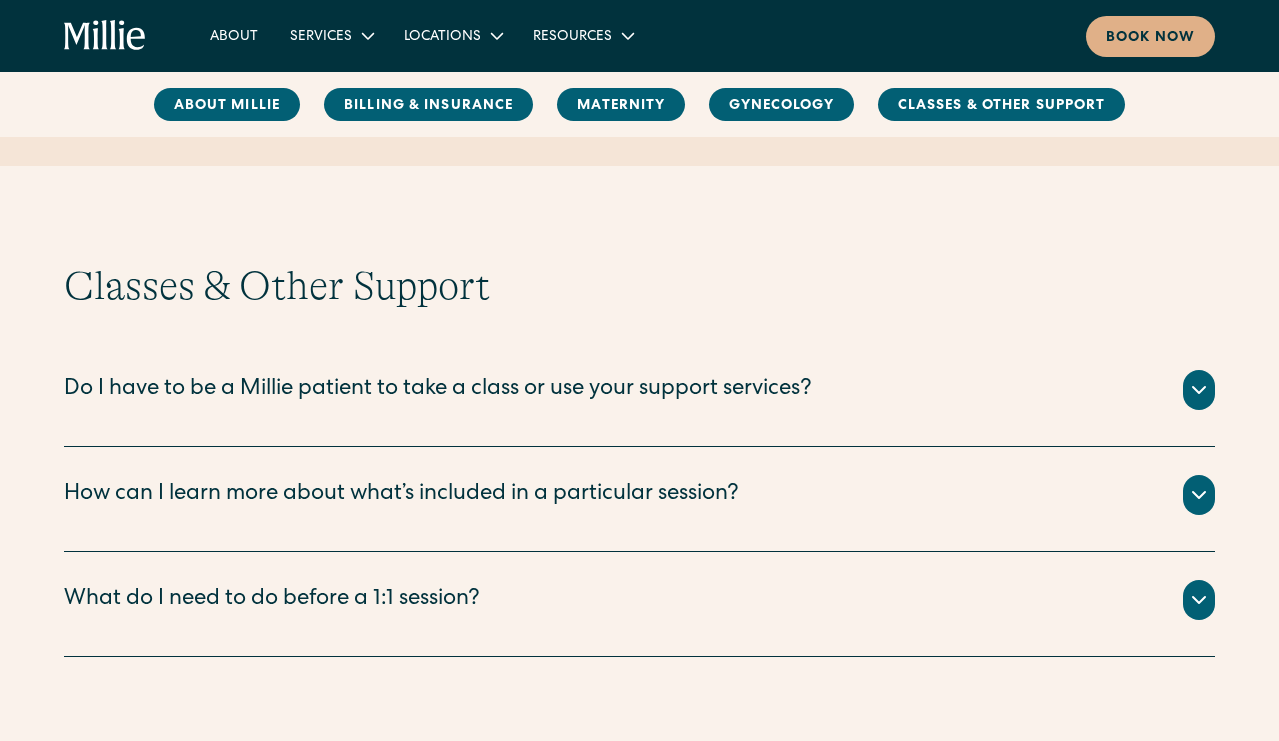 click on "Do I have to be a Millie patient to take a class or use your support services?" at bounding box center (438, 390) 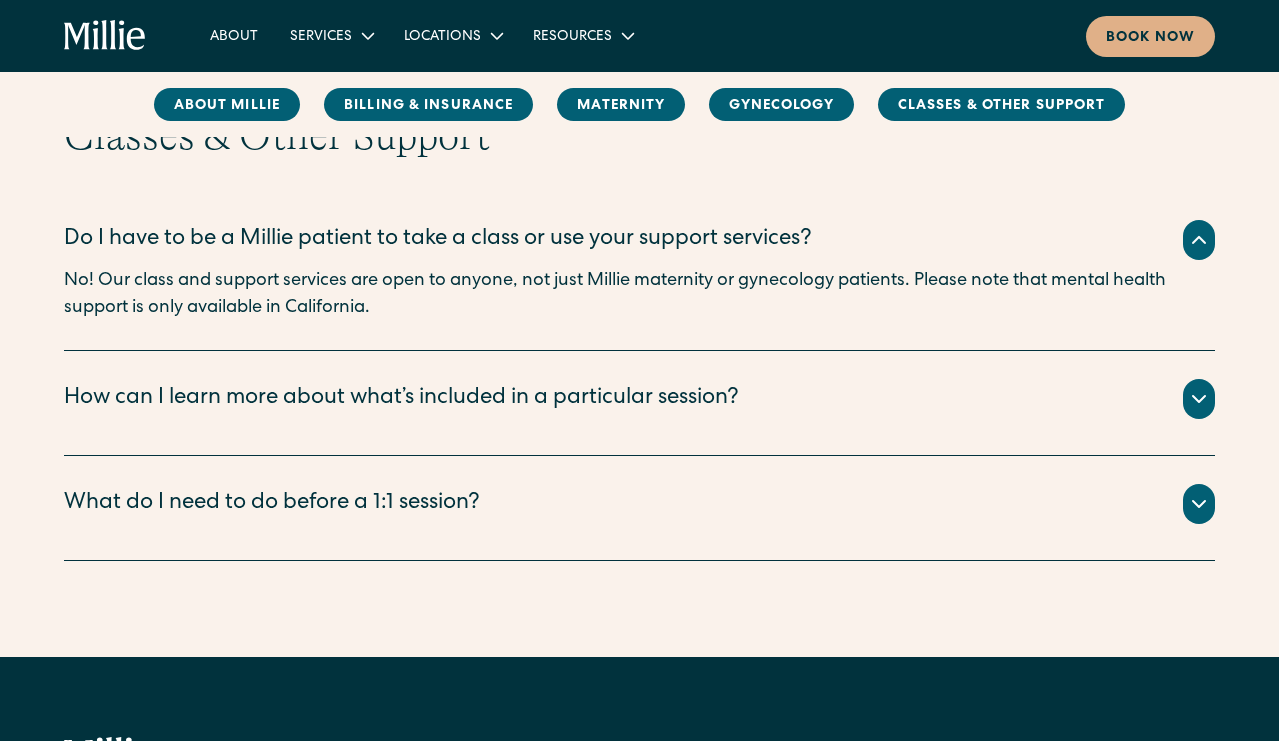 scroll, scrollTop: 5264, scrollLeft: 0, axis: vertical 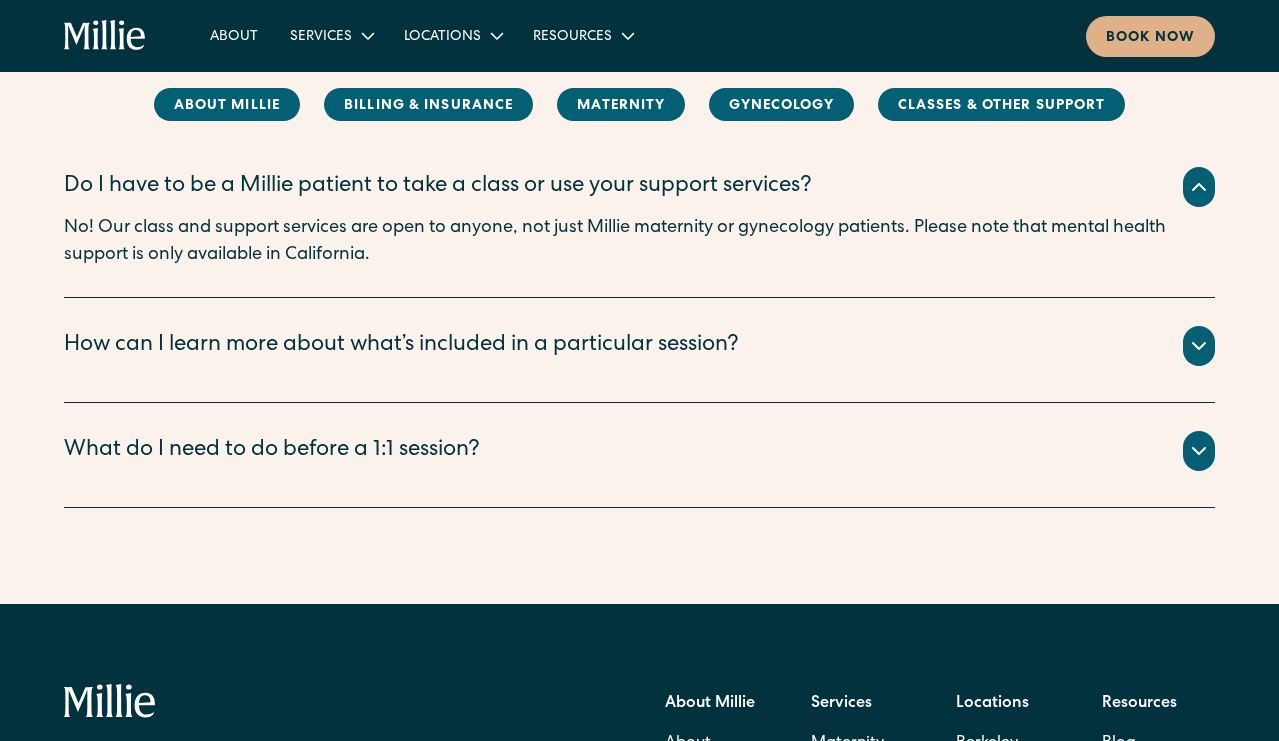 click on "How can I learn more about what’s included in a particular session?" at bounding box center [401, 346] 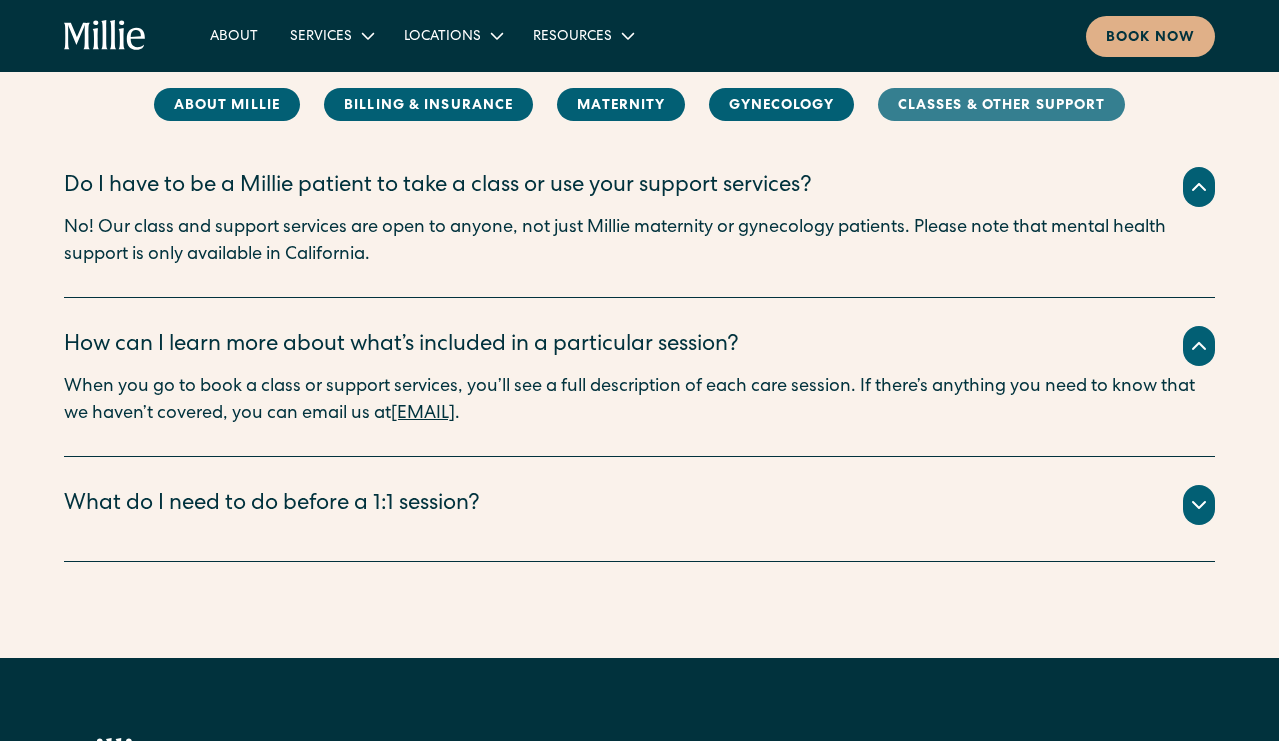 click on "Classes & Other Support" at bounding box center [1002, 104] 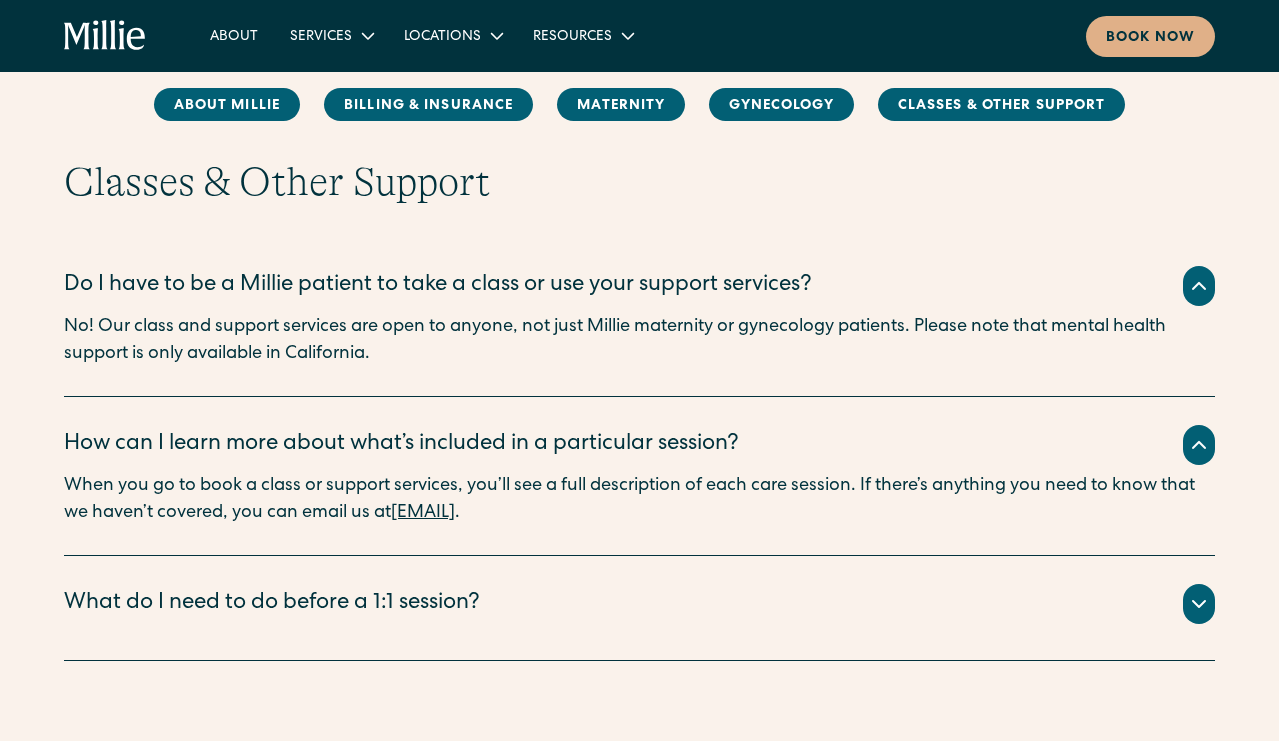 scroll, scrollTop: 5163, scrollLeft: 0, axis: vertical 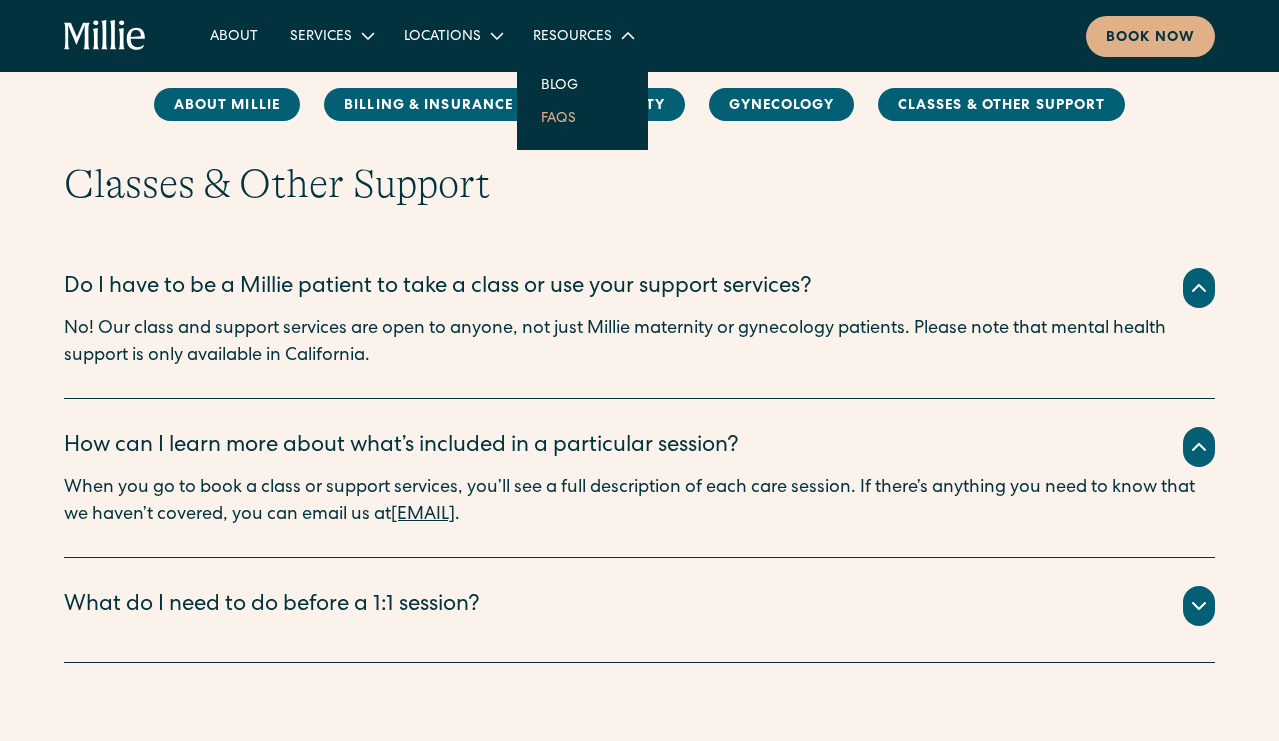 click on "FAQs" at bounding box center [558, 117] 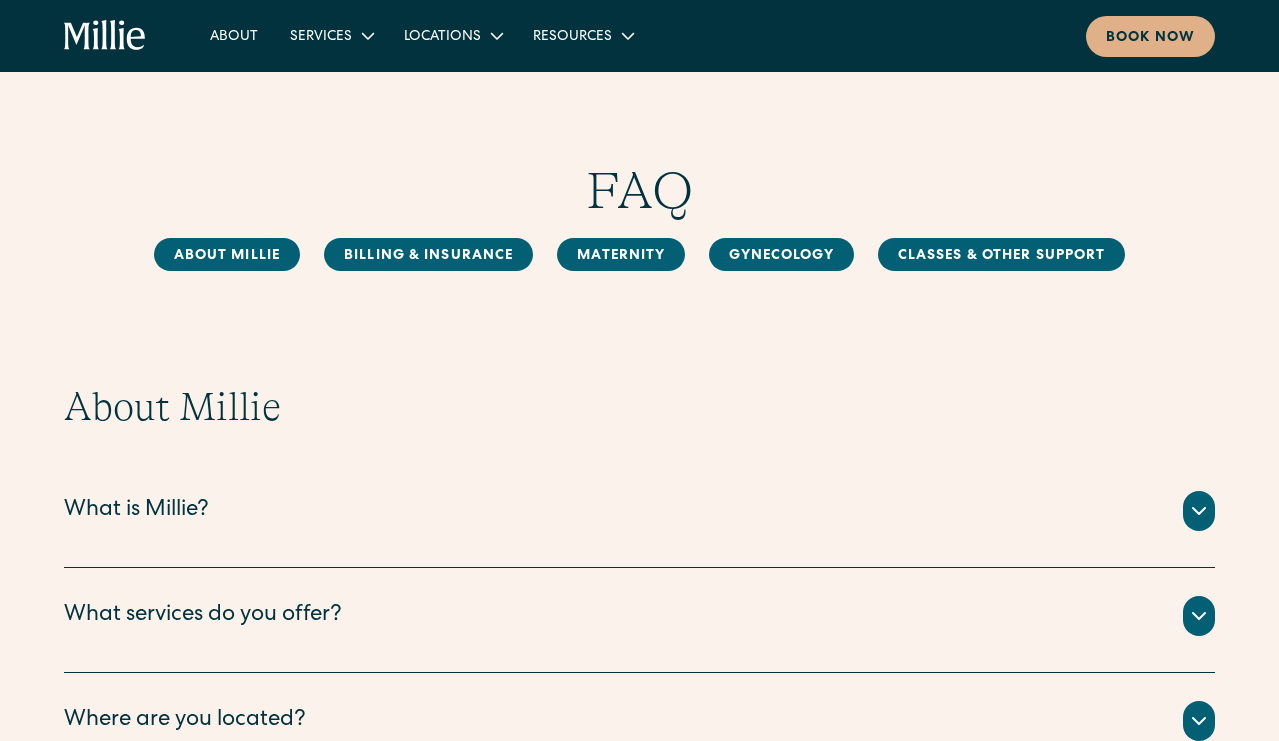 scroll, scrollTop: 0, scrollLeft: 0, axis: both 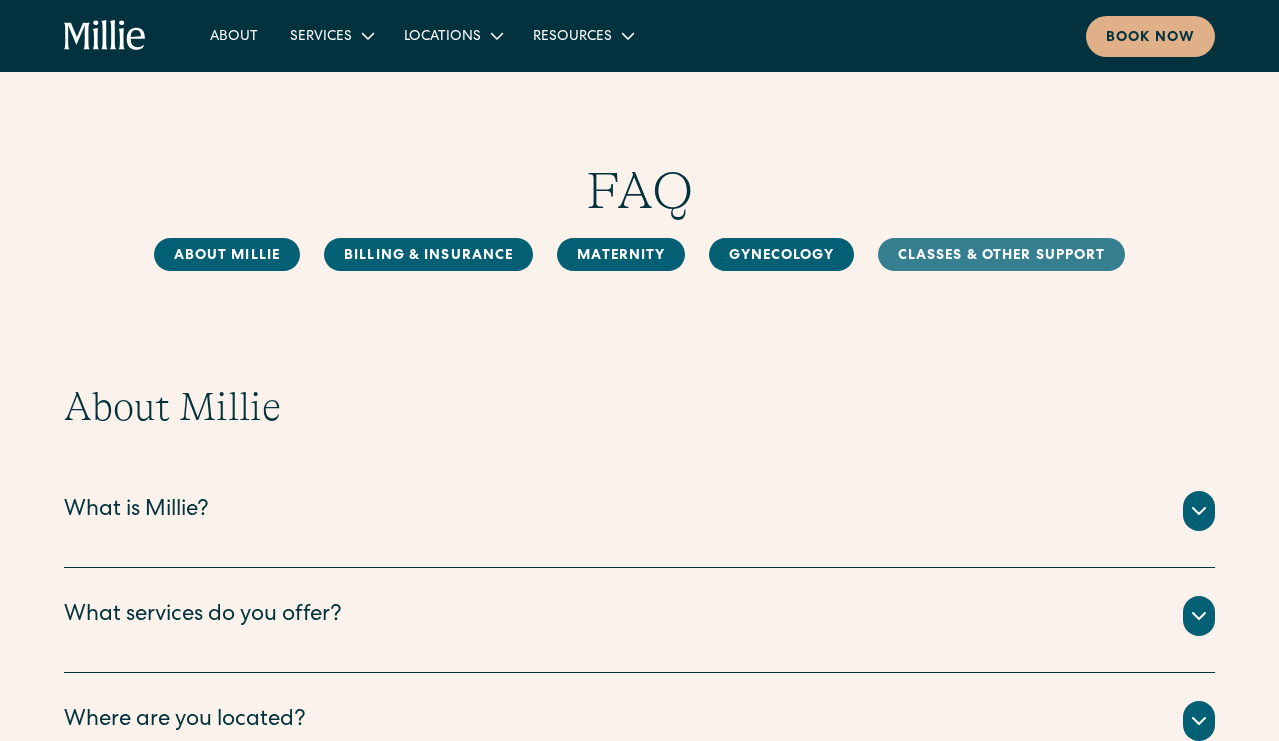 click on "Classes & Other Support" at bounding box center [1002, 254] 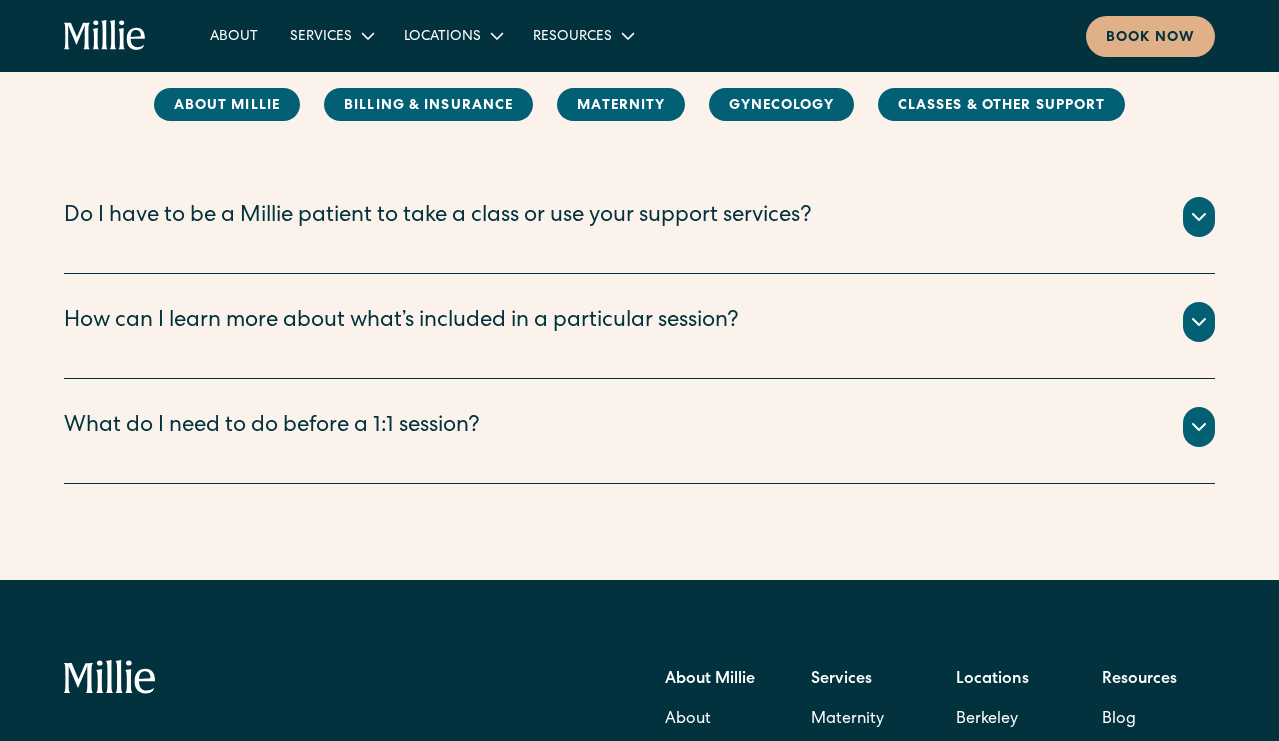 scroll, scrollTop: 3601, scrollLeft: 0, axis: vertical 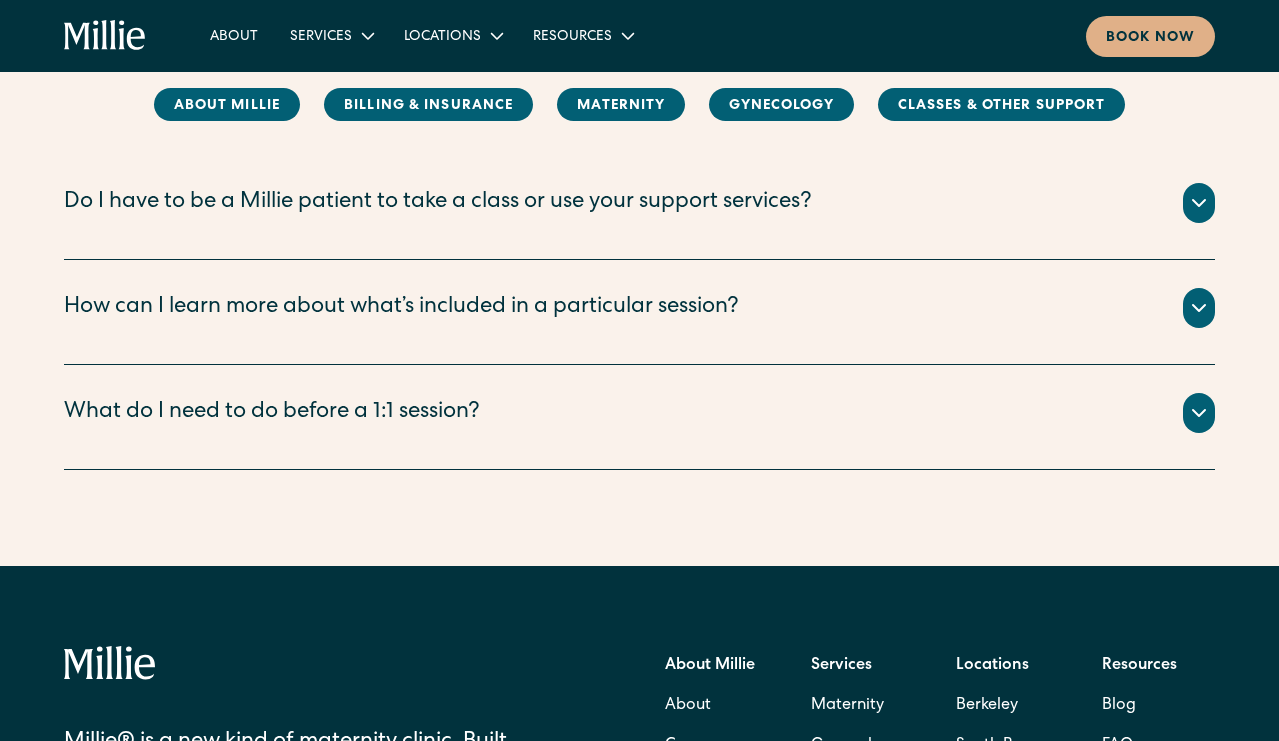 click on "What do I need to do before a 1:1 session?" at bounding box center [272, 413] 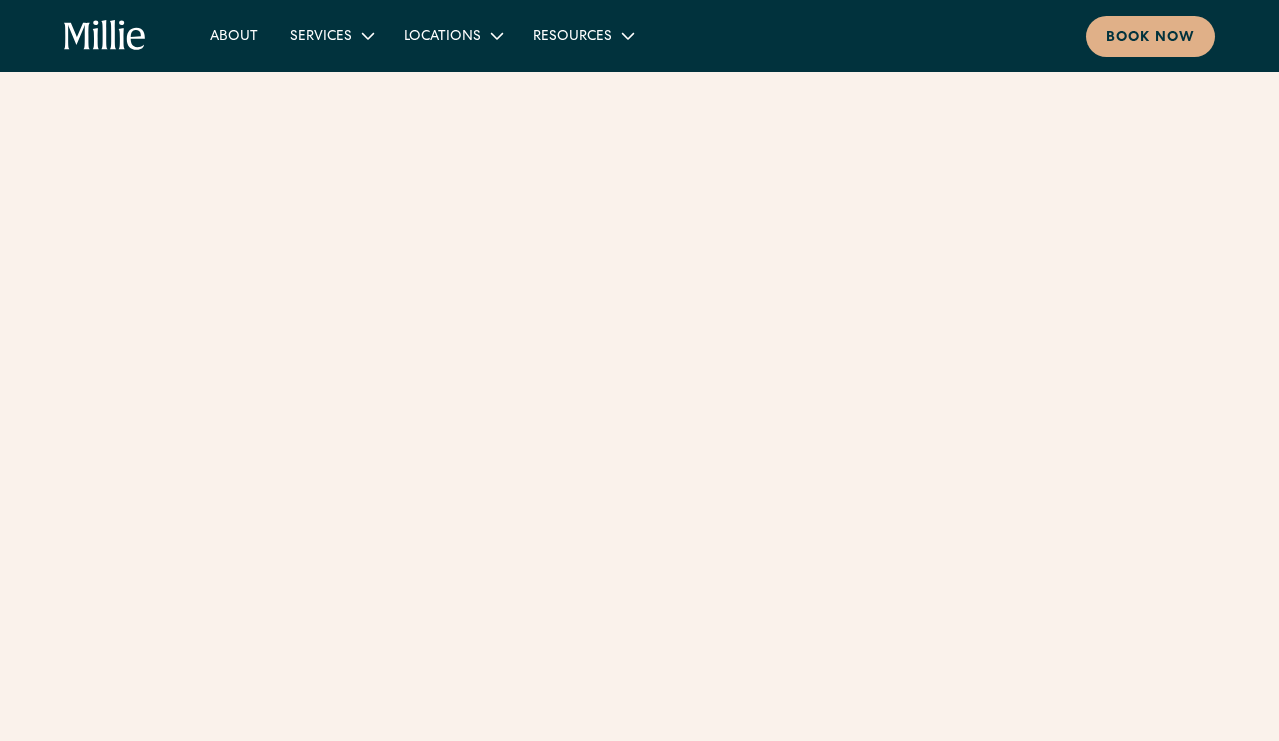 scroll, scrollTop: 0, scrollLeft: 0, axis: both 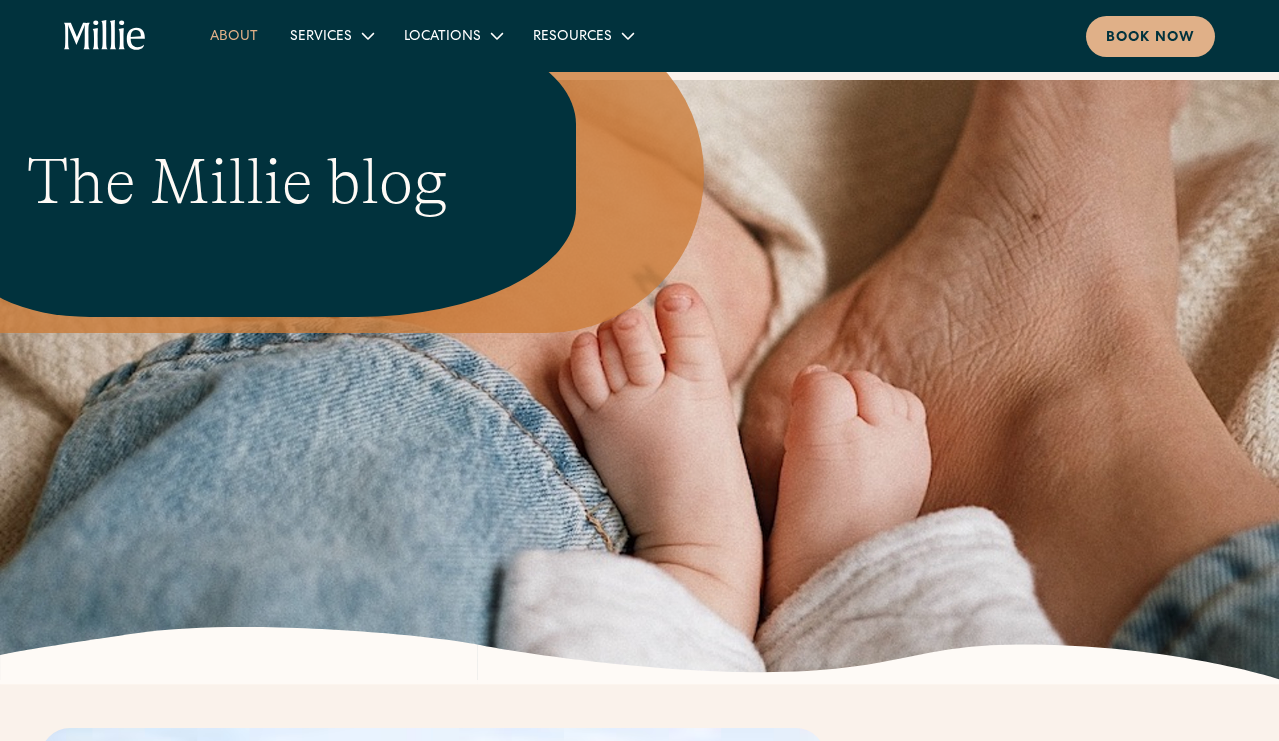 click on "About" at bounding box center (234, 35) 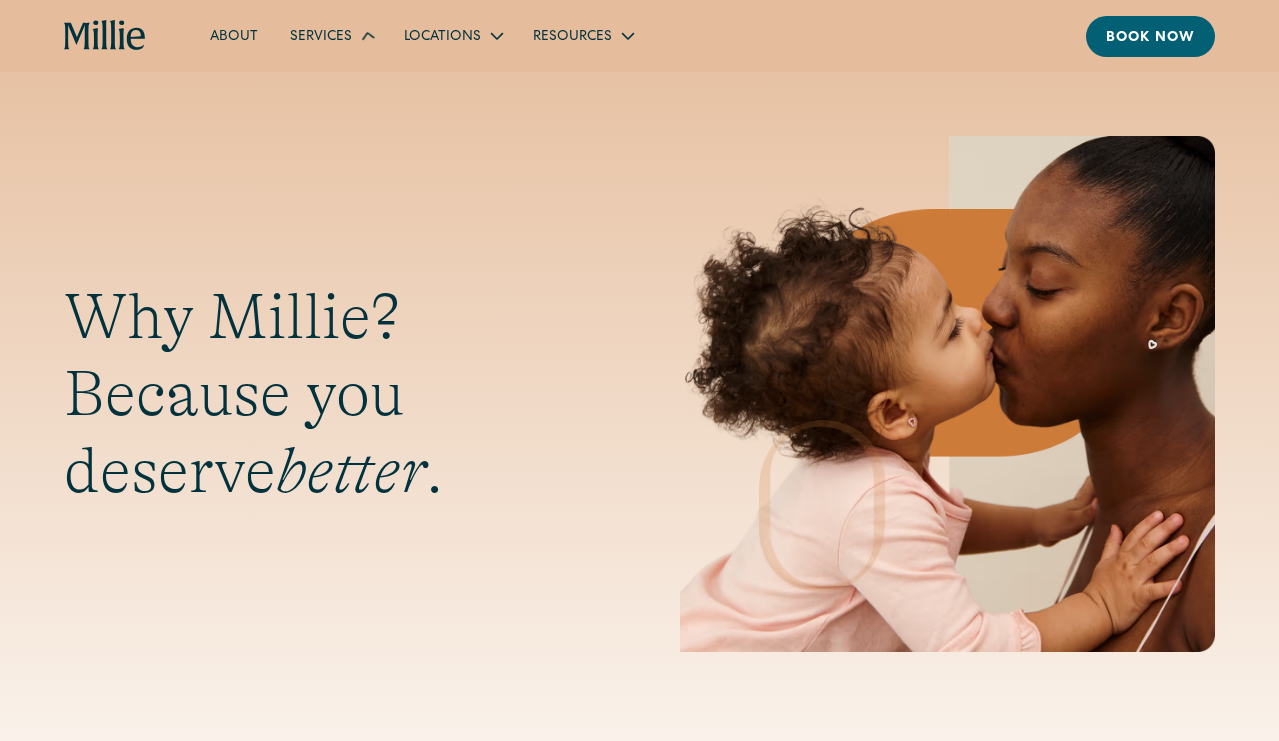 scroll, scrollTop: 0, scrollLeft: 0, axis: both 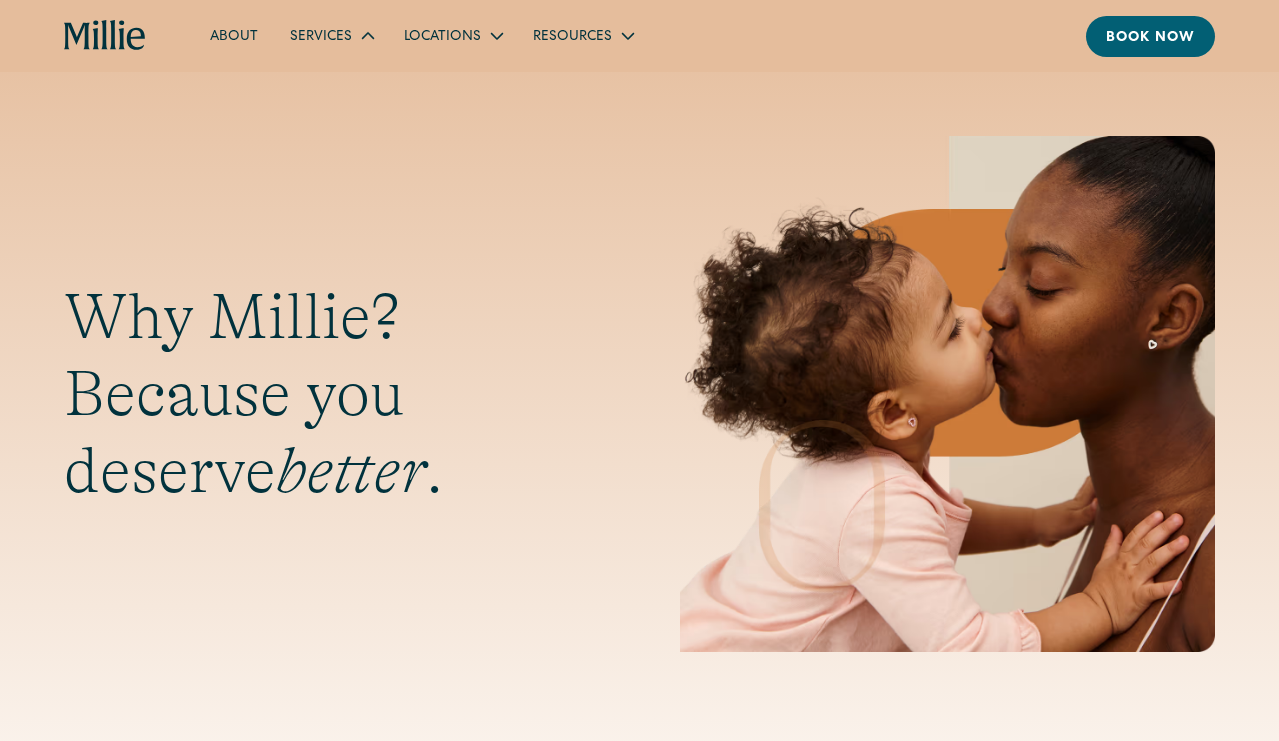 click on "Services" at bounding box center [321, 37] 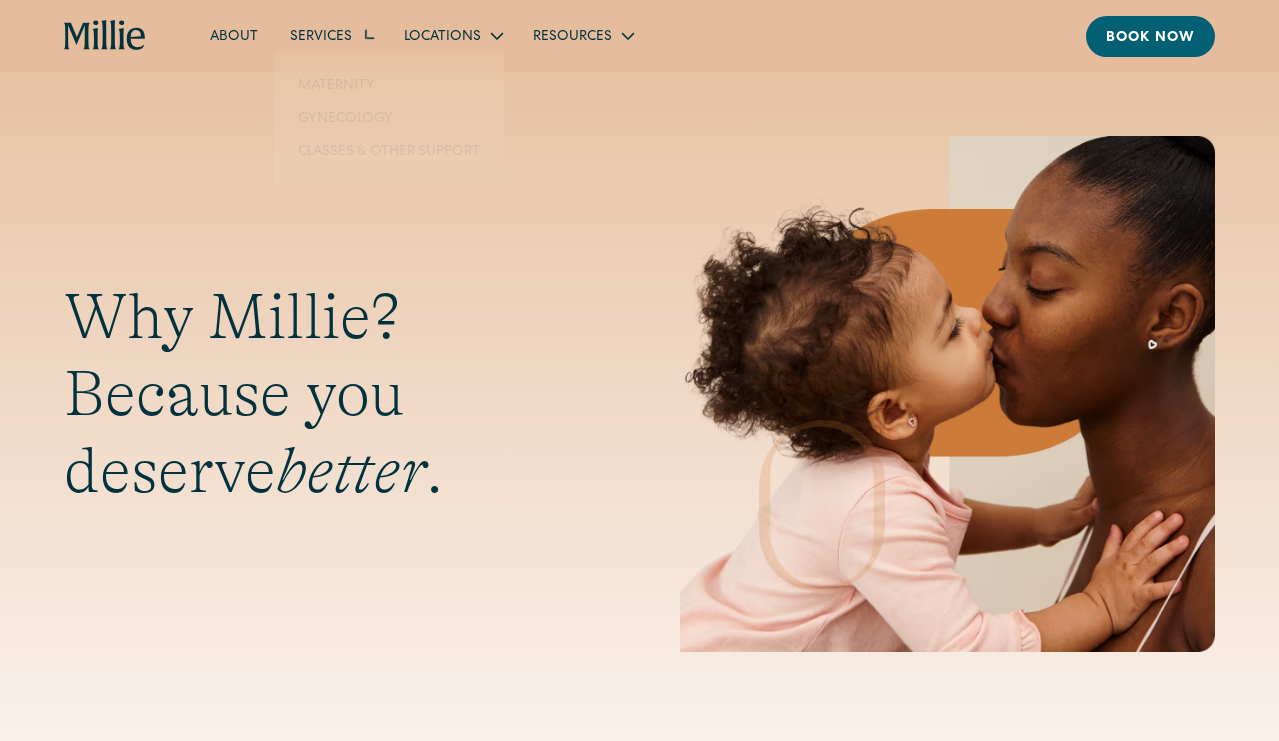 click on "Why Millie? Because you deserve  better ." at bounding box center (639, 394) 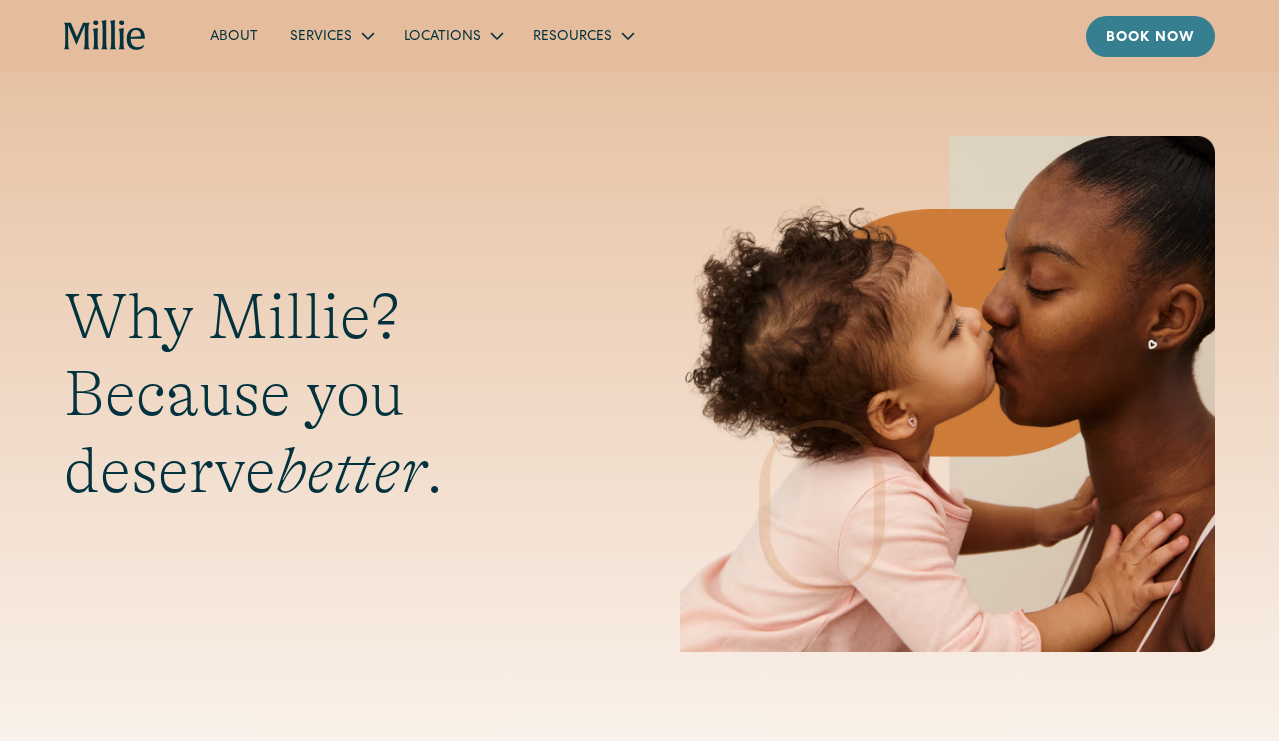 click on "Book now" at bounding box center [1150, 38] 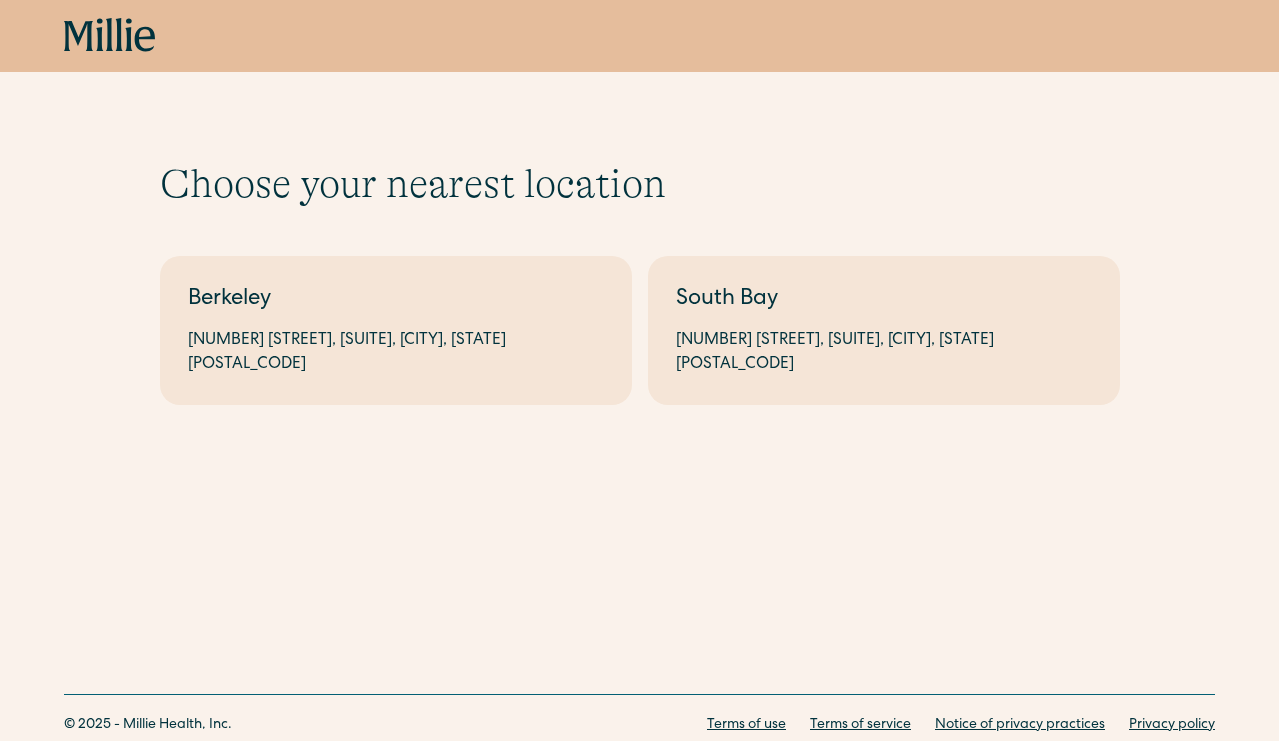 scroll, scrollTop: 0, scrollLeft: 0, axis: both 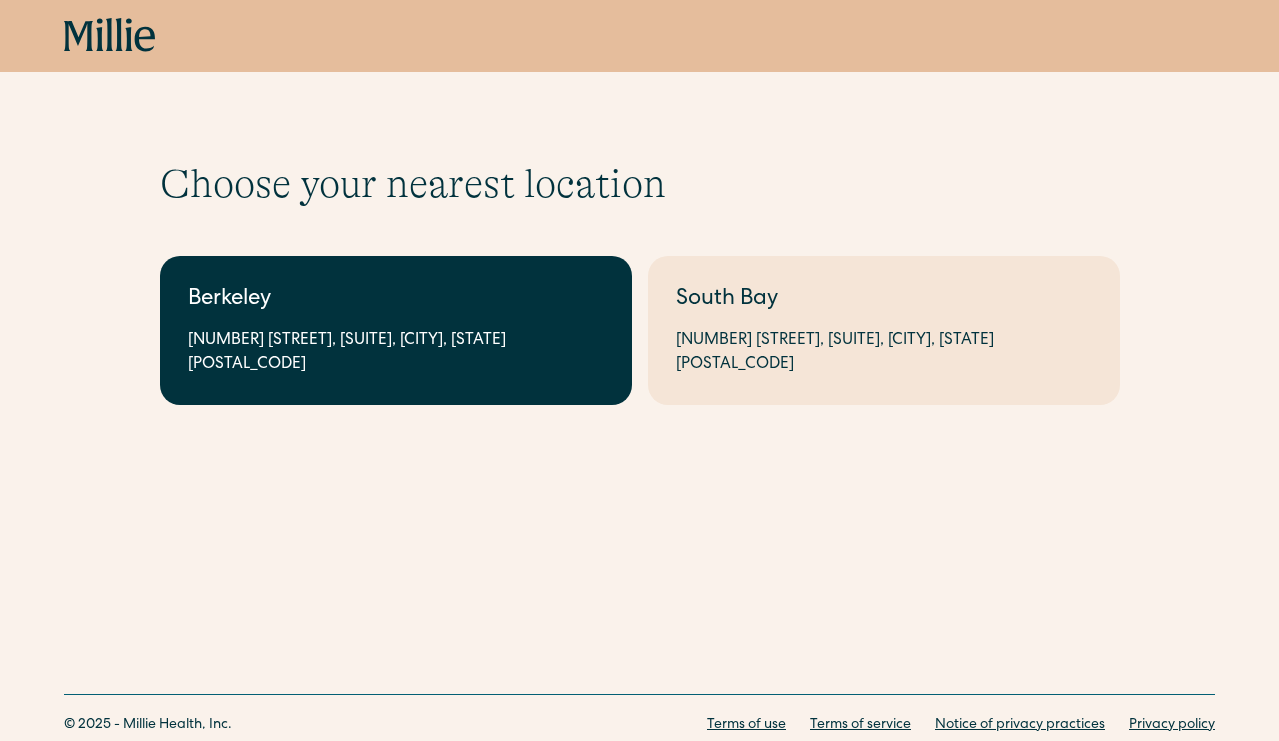 click on "[NUMBER] [STREET], [SUITE], [CITY], [STATE] [POSTAL_CODE]" at bounding box center [396, 353] 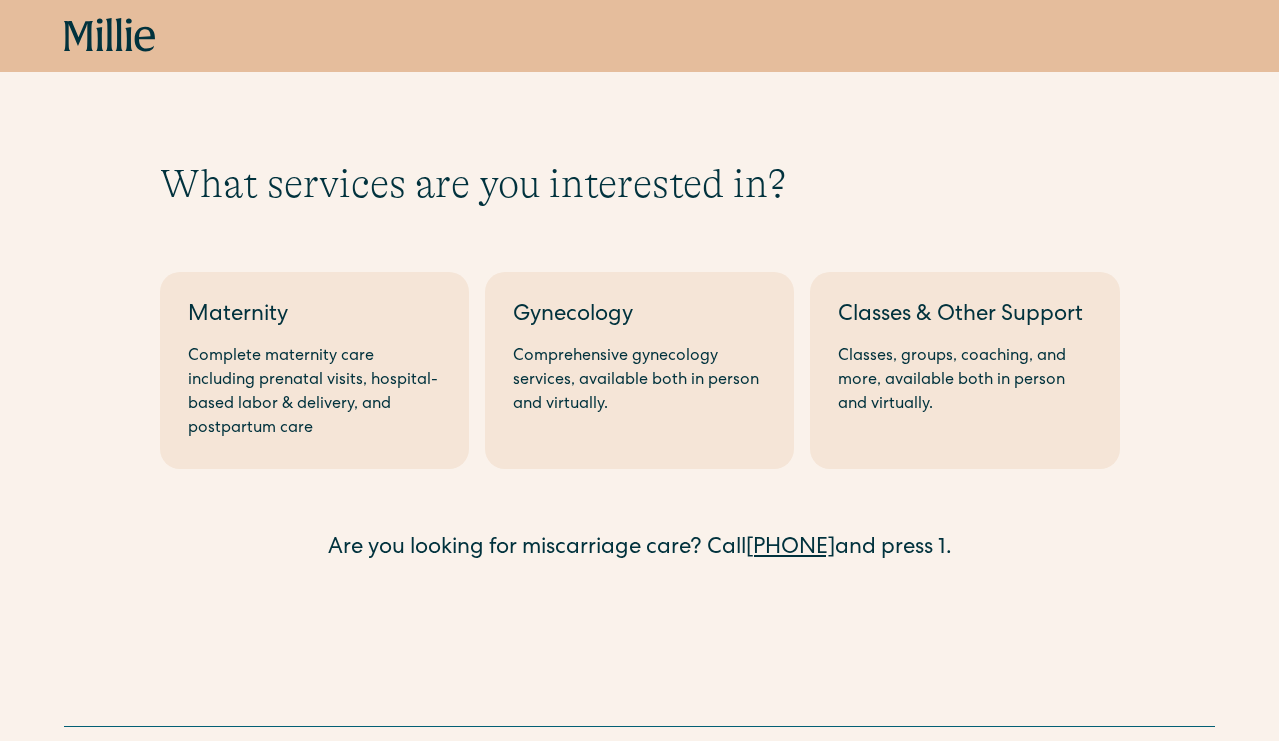 scroll, scrollTop: 0, scrollLeft: 0, axis: both 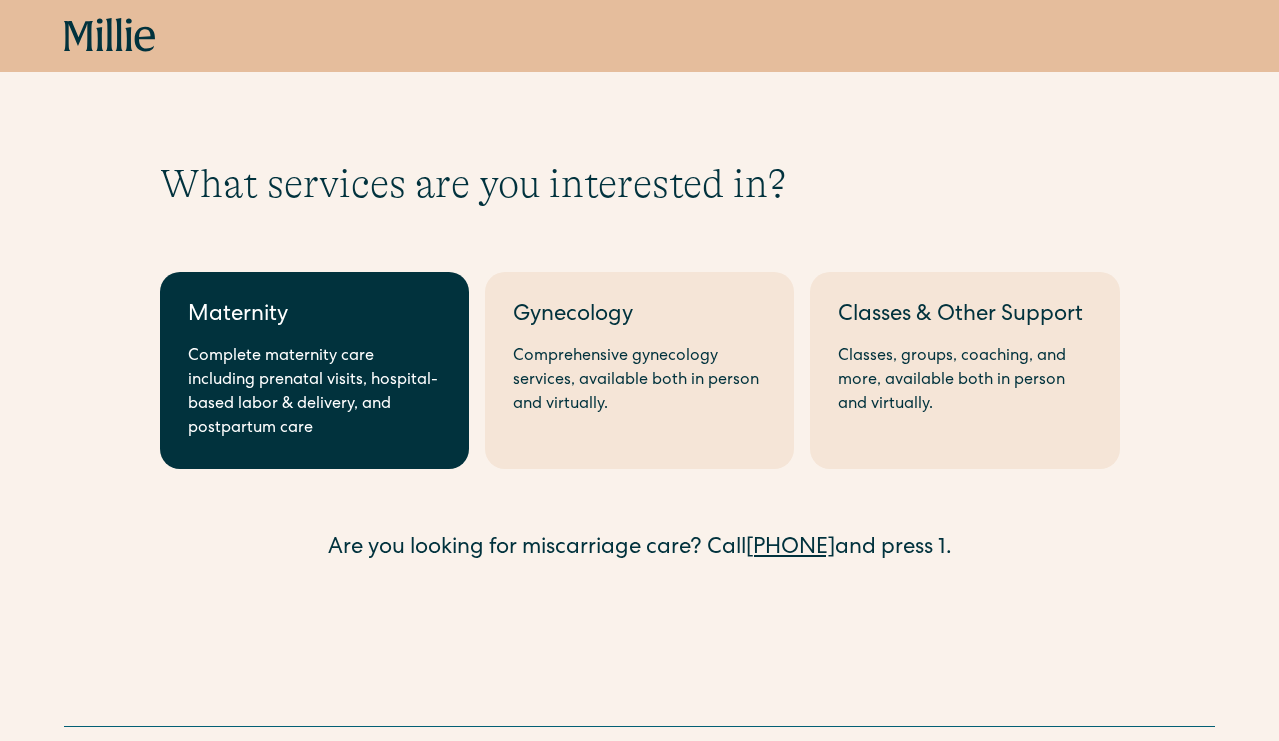 click on "Complete maternity care including prenatal visits, hospital-based labor & delivery, and postpartum care" at bounding box center (314, 393) 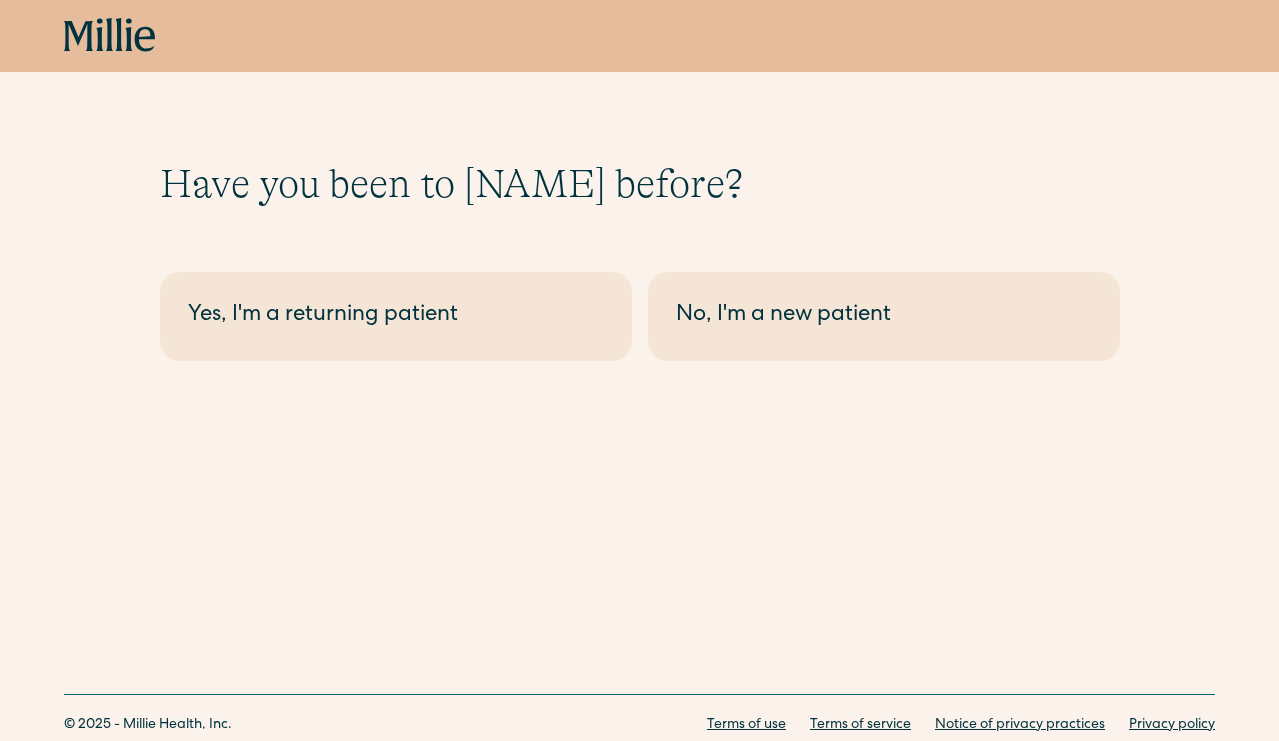 scroll, scrollTop: 0, scrollLeft: 0, axis: both 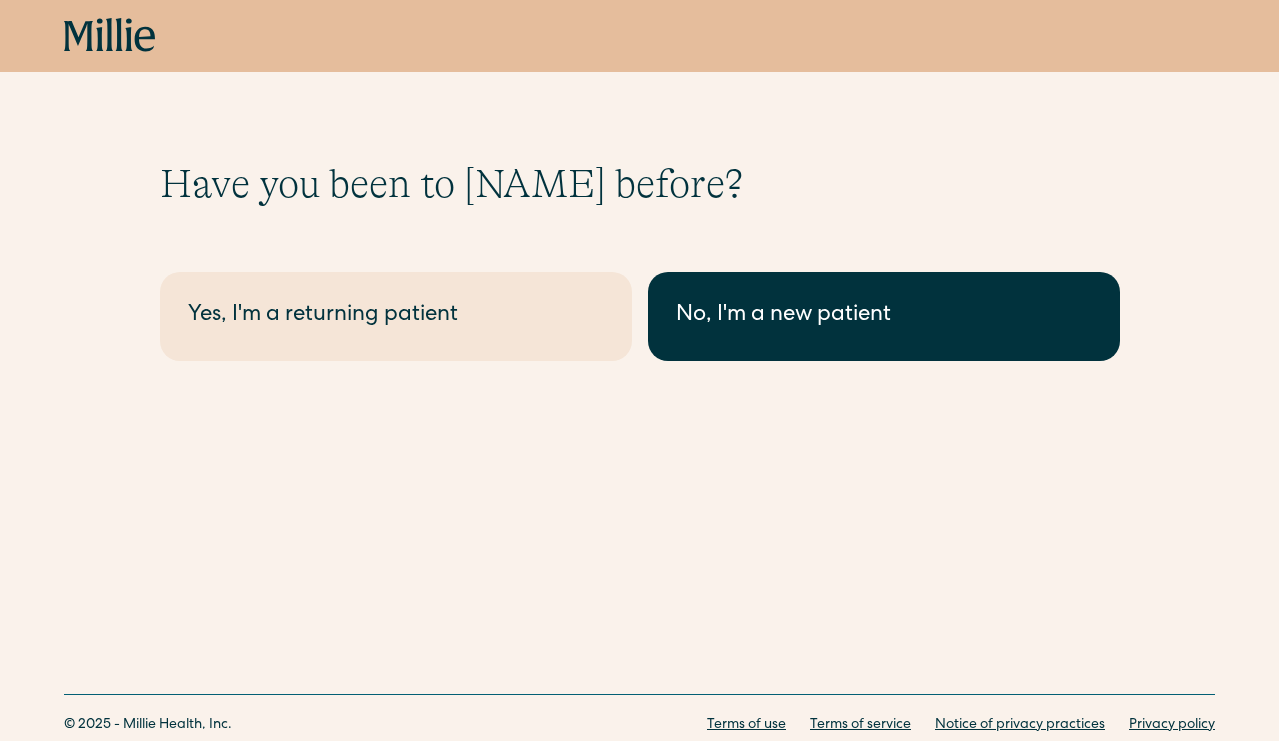 click on "No, I'm a new patient" at bounding box center [884, 316] 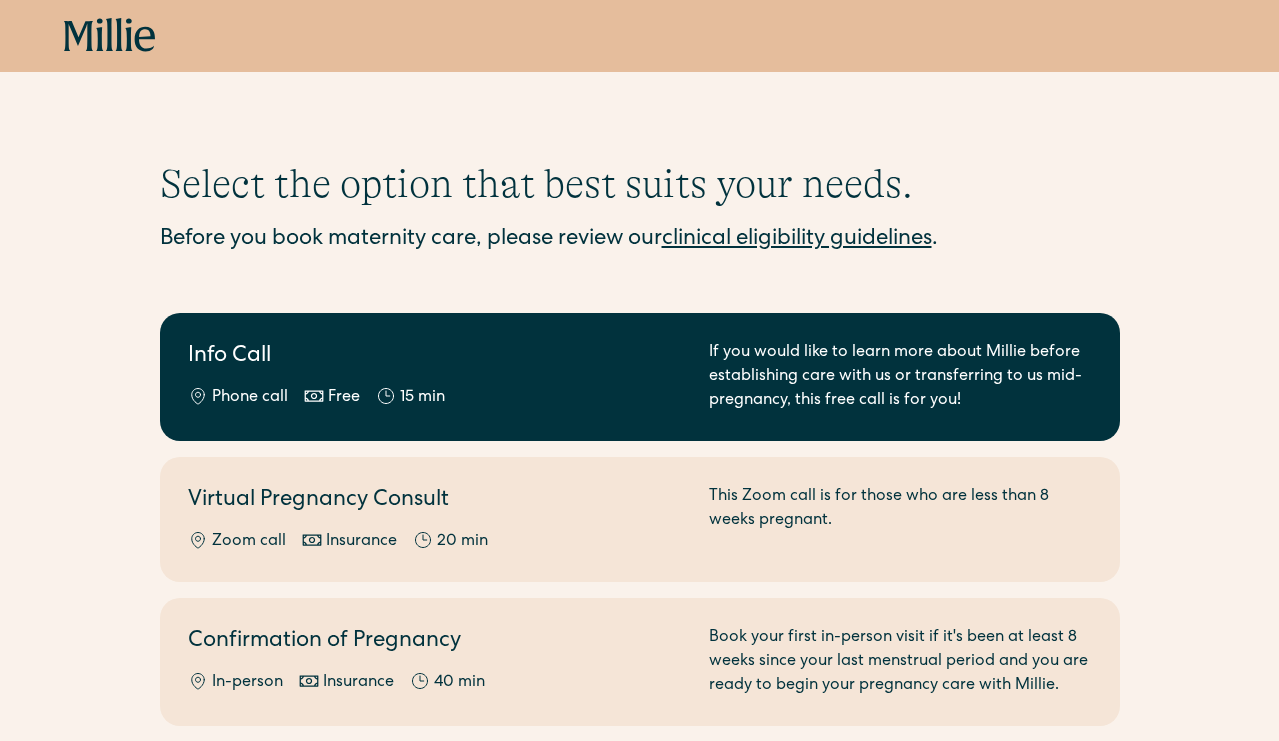 scroll, scrollTop: 0, scrollLeft: 0, axis: both 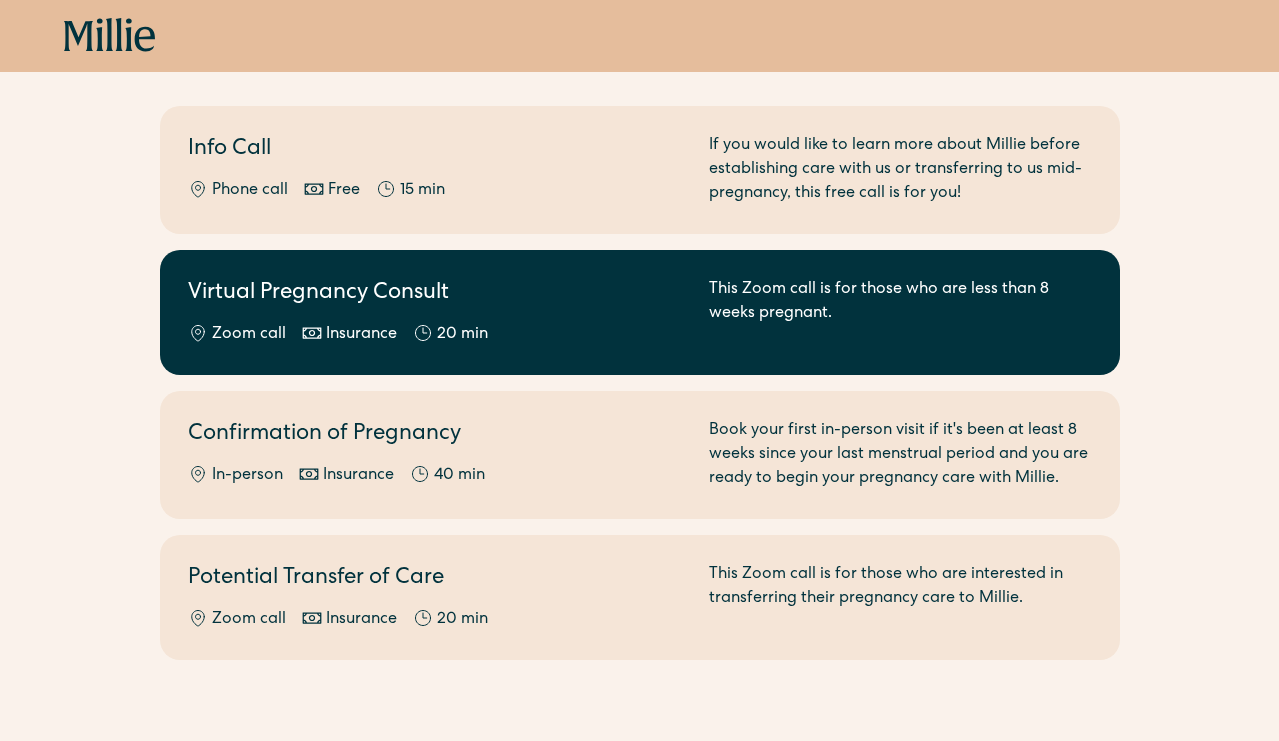 click on "Virtual Pregnancy Consult Zoom call Insurance 20 min" at bounding box center [436, 312] 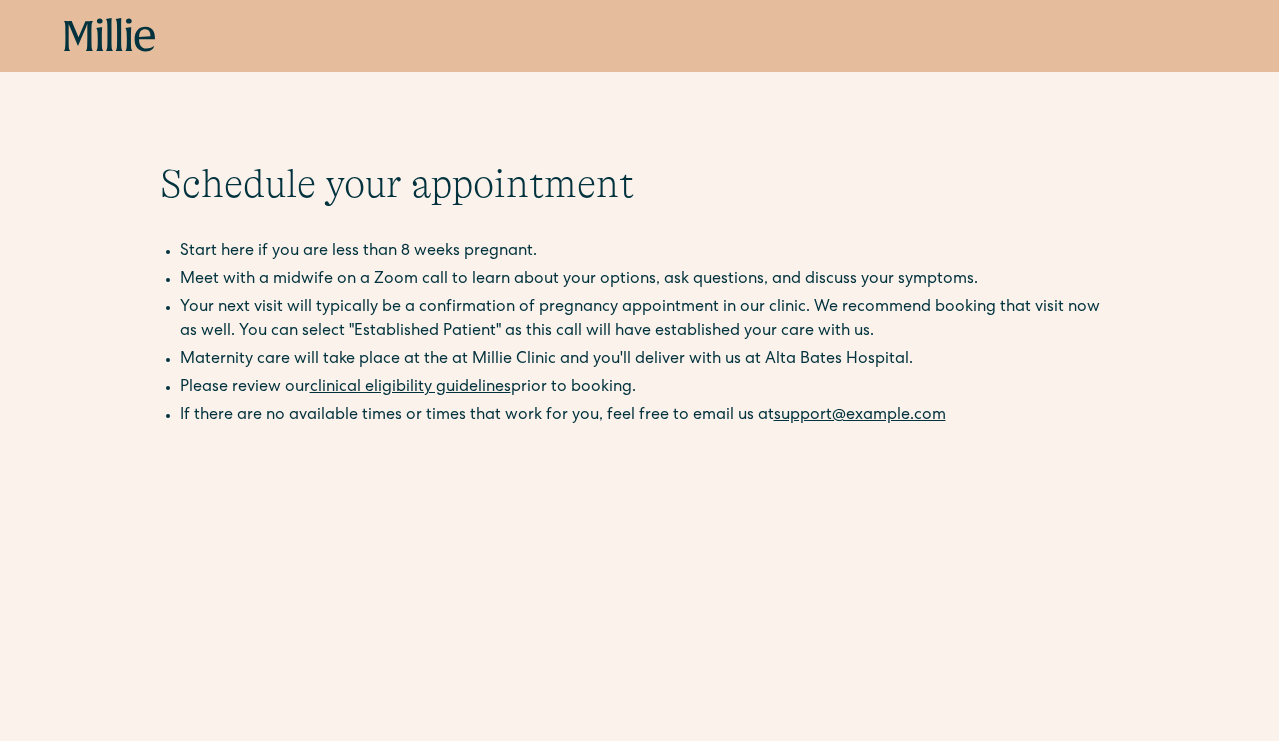 scroll, scrollTop: 0, scrollLeft: 0, axis: both 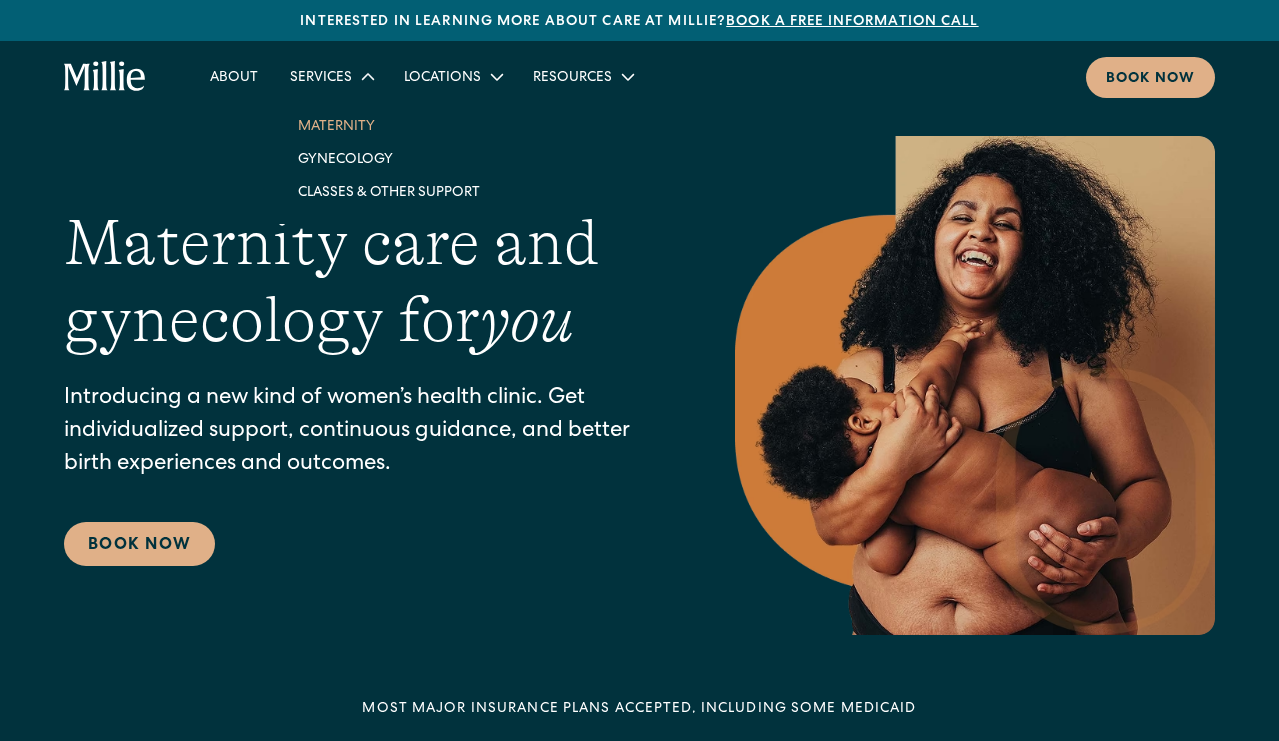 click on "Maternity" at bounding box center [389, 125] 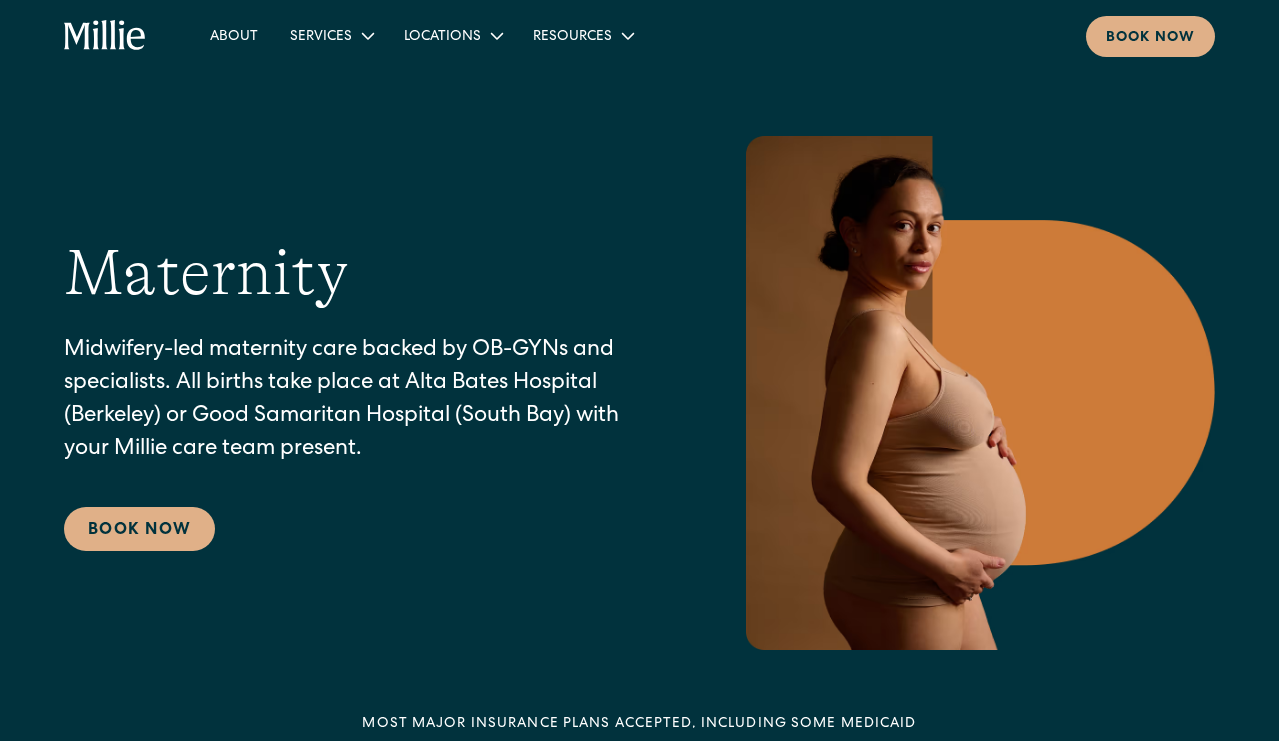 scroll, scrollTop: 0, scrollLeft: 0, axis: both 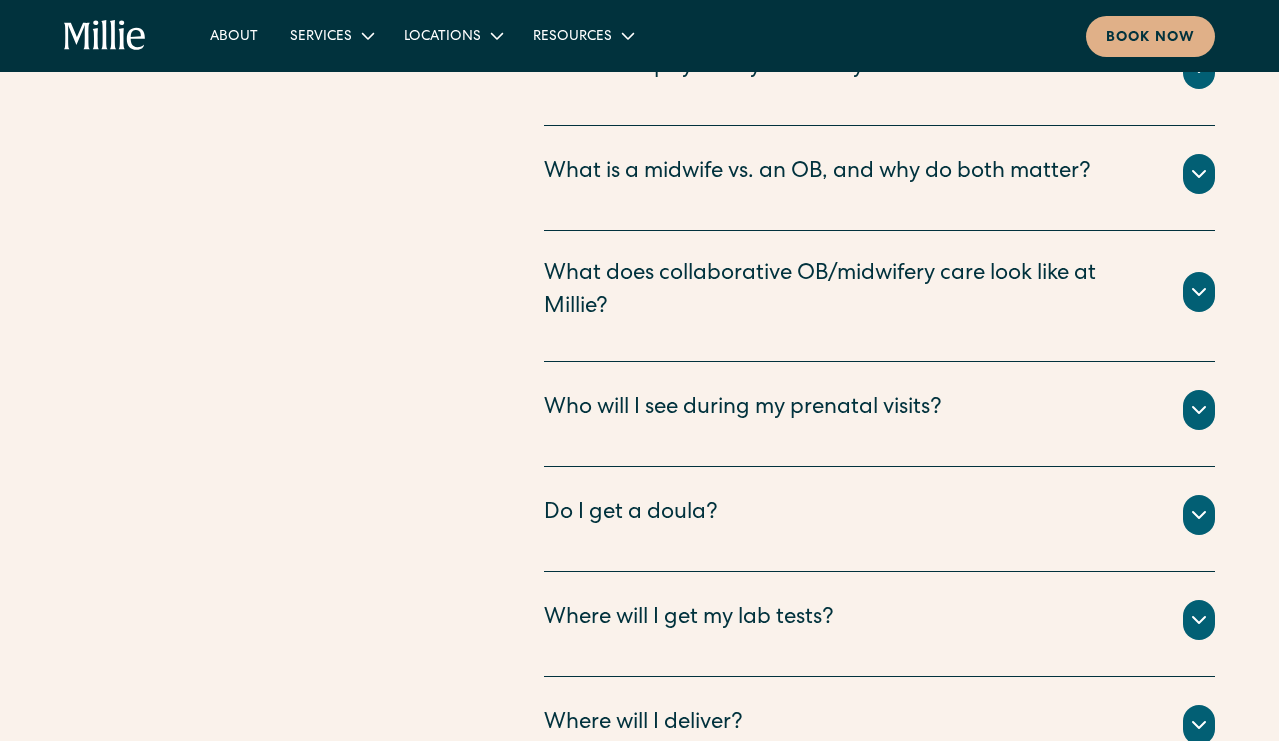 click on "Who will I see during my prenatal visits?" at bounding box center [743, 409] 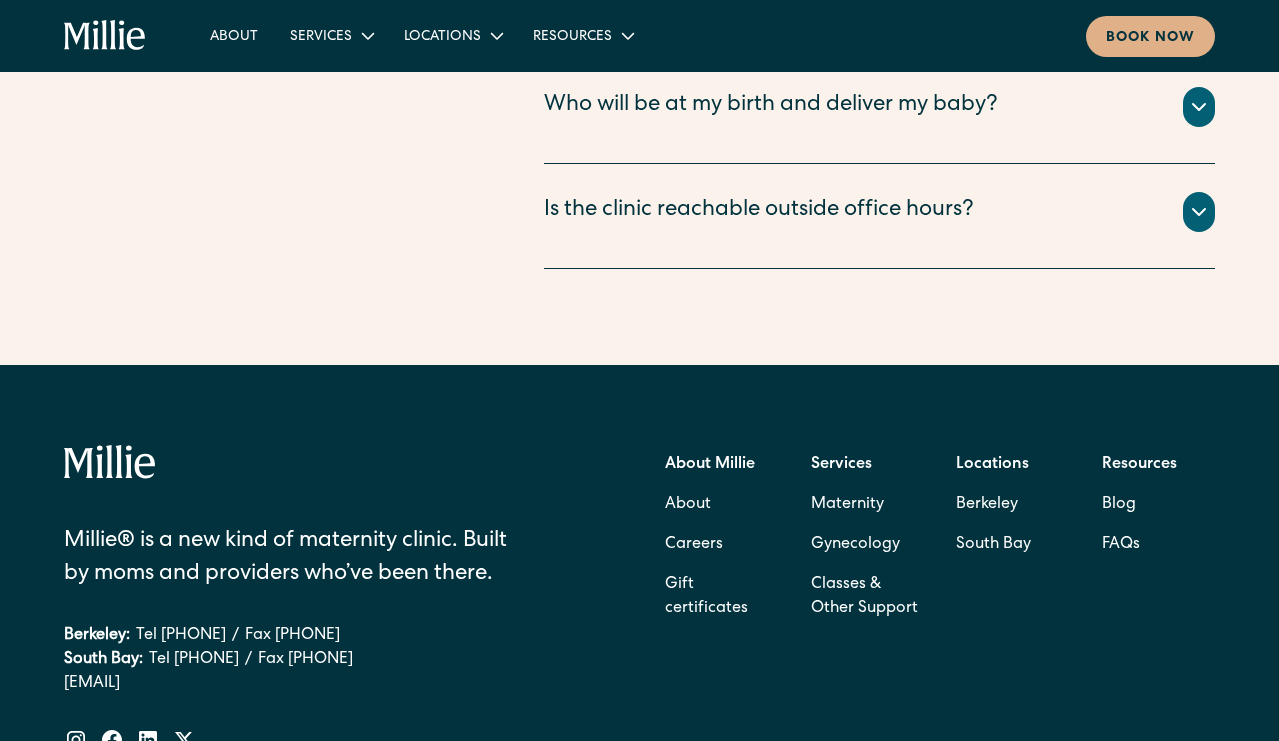 scroll, scrollTop: 7694, scrollLeft: 0, axis: vertical 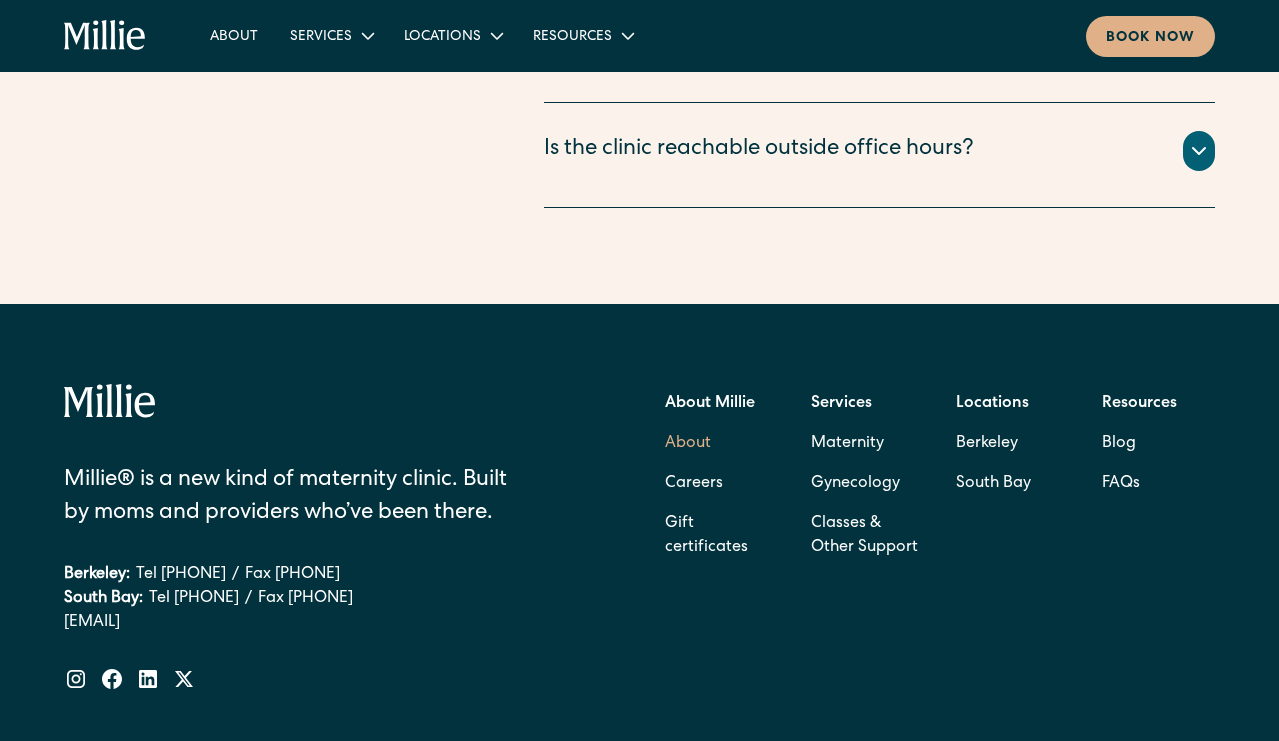 click on "About" at bounding box center [688, 444] 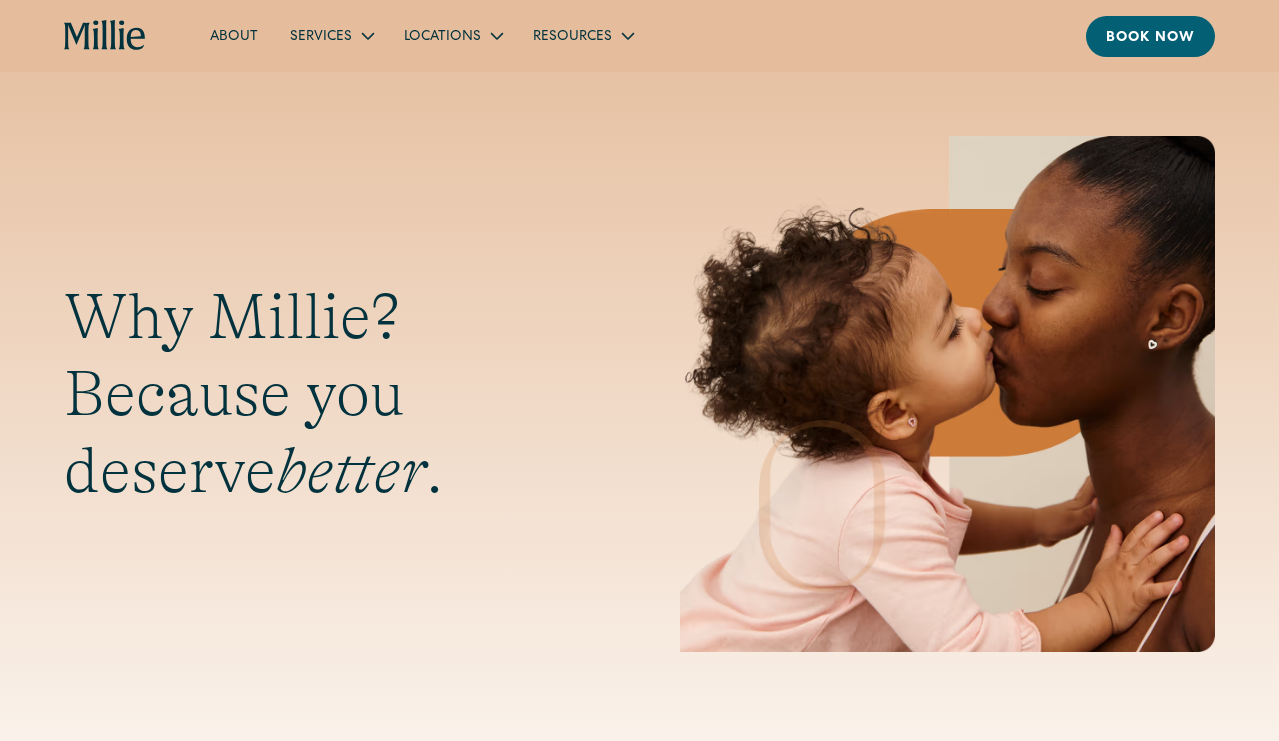 scroll, scrollTop: 0, scrollLeft: 0, axis: both 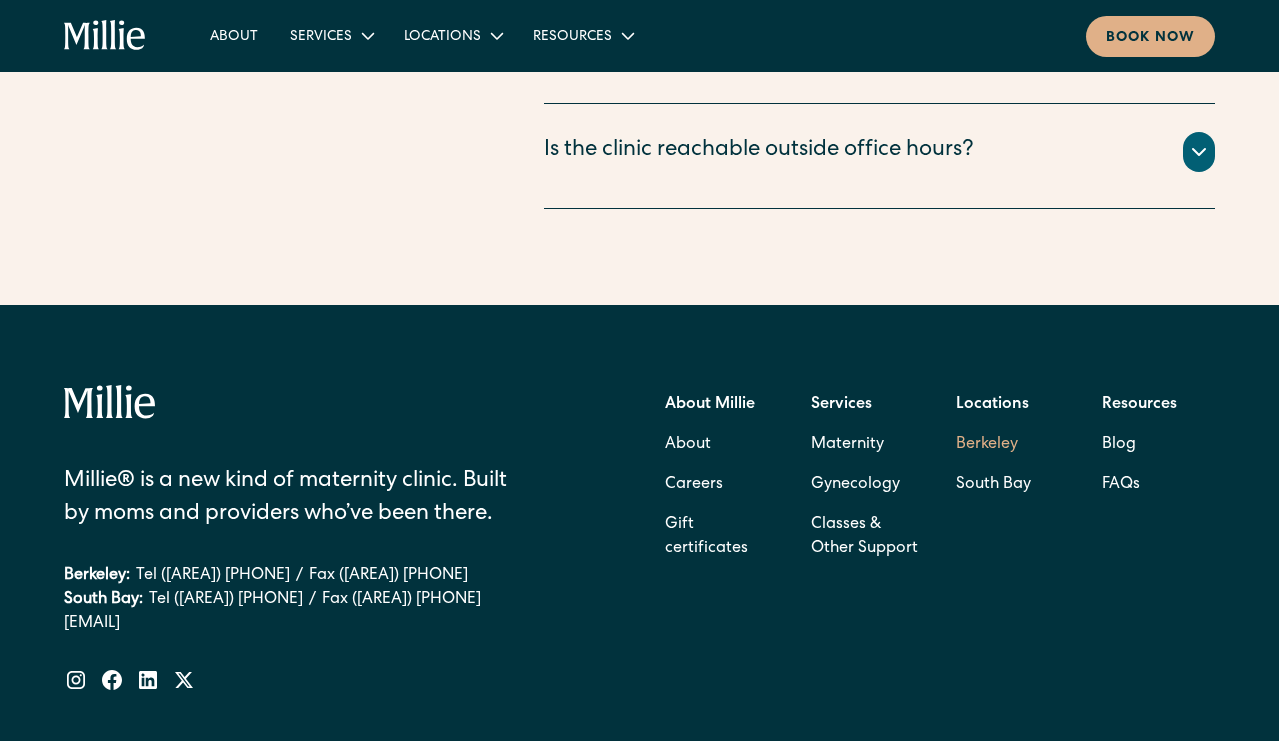 click on "Berkeley" at bounding box center (993, 445) 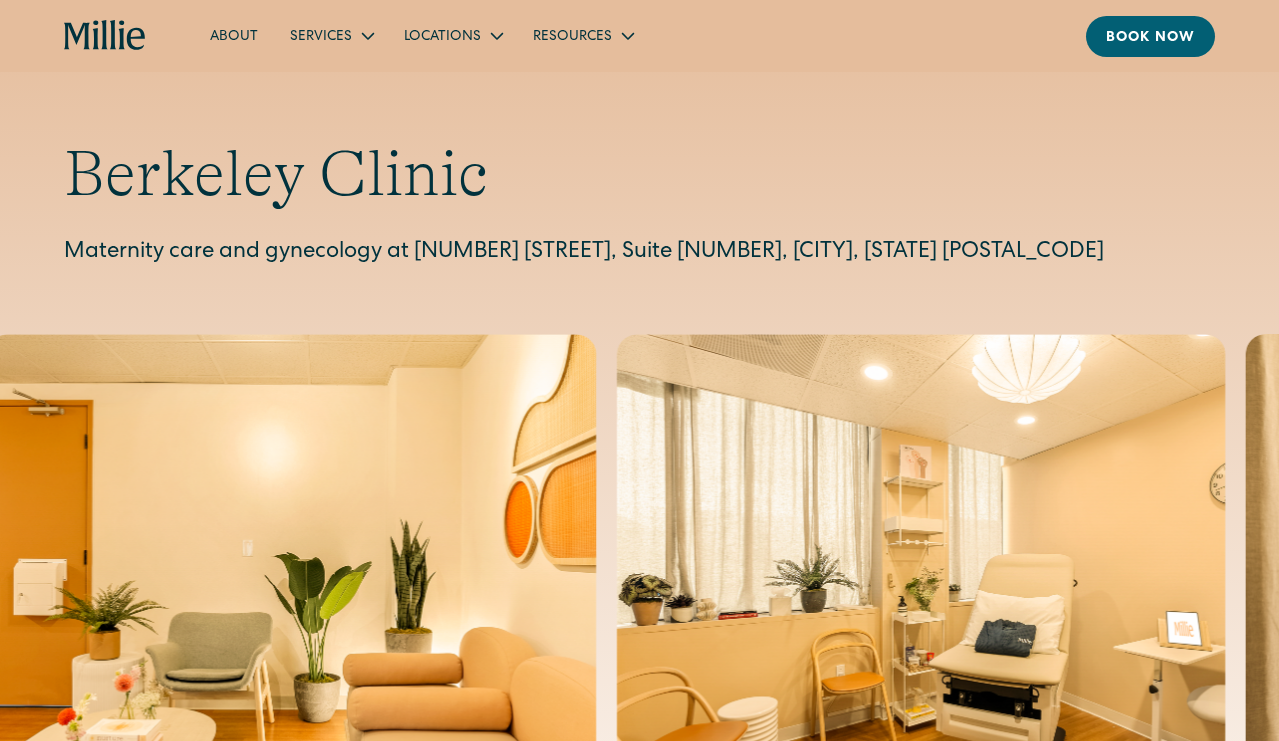 scroll, scrollTop: 0, scrollLeft: 0, axis: both 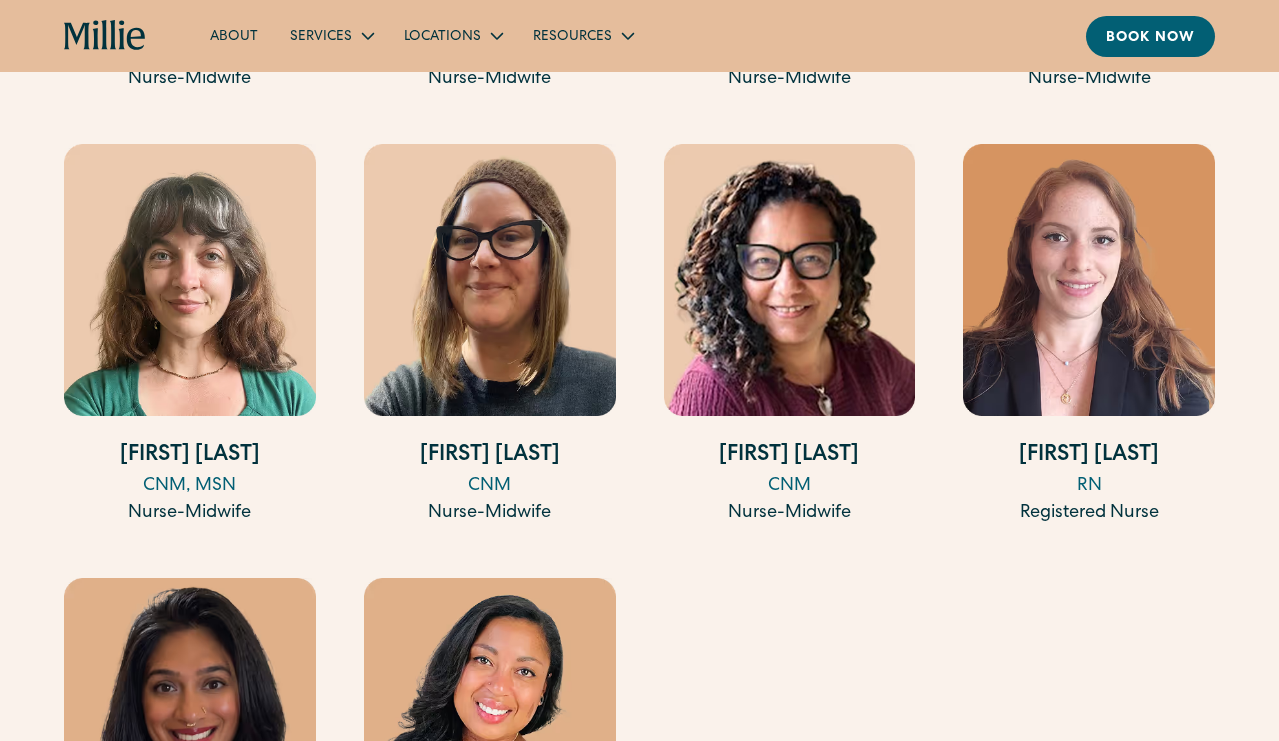 click on "[FIRST] [LAST]" at bounding box center (790, 456) 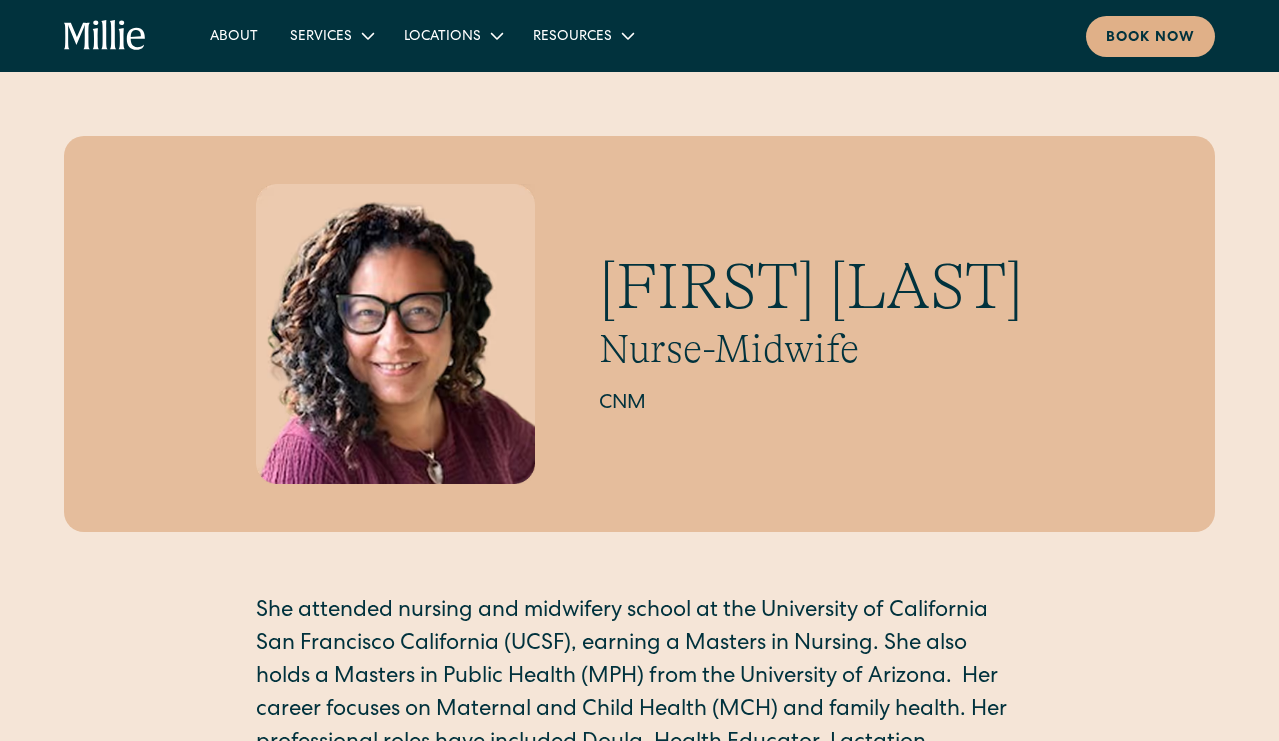 scroll, scrollTop: 0, scrollLeft: 0, axis: both 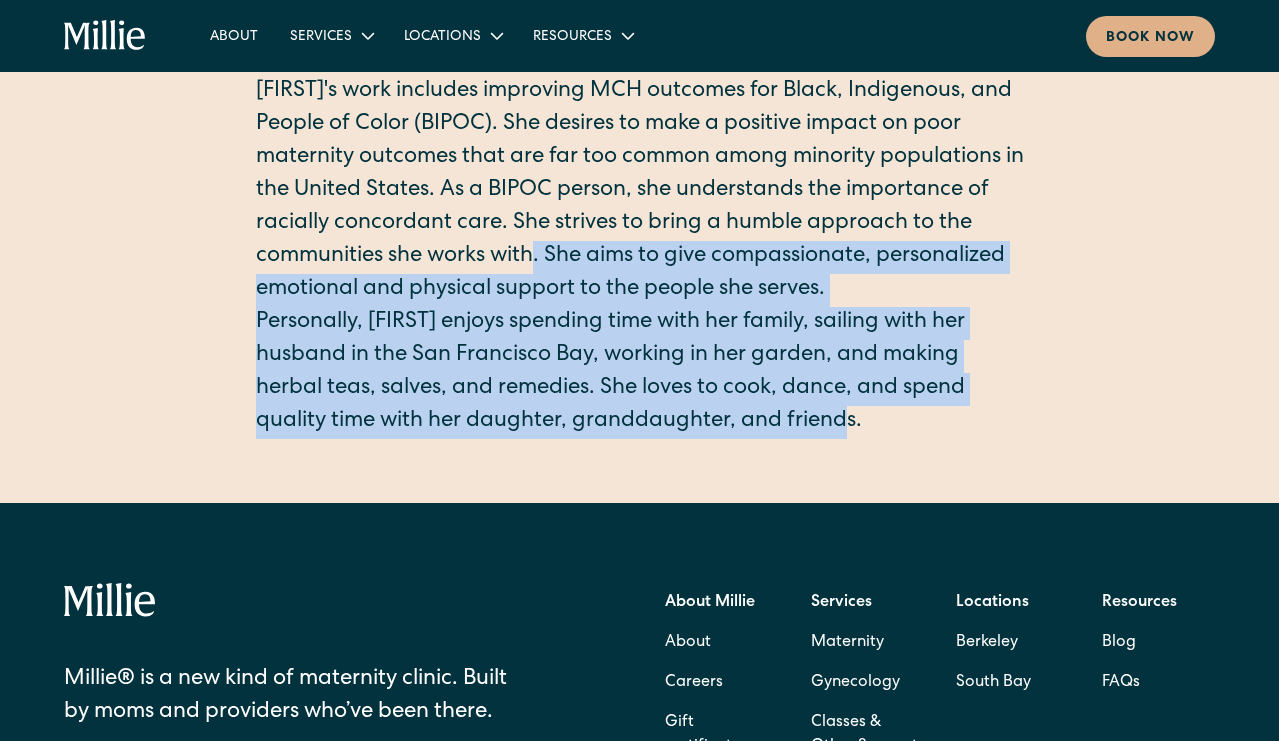 drag, startPoint x: 548, startPoint y: 322, endPoint x: 928, endPoint y: 482, distance: 412.31058 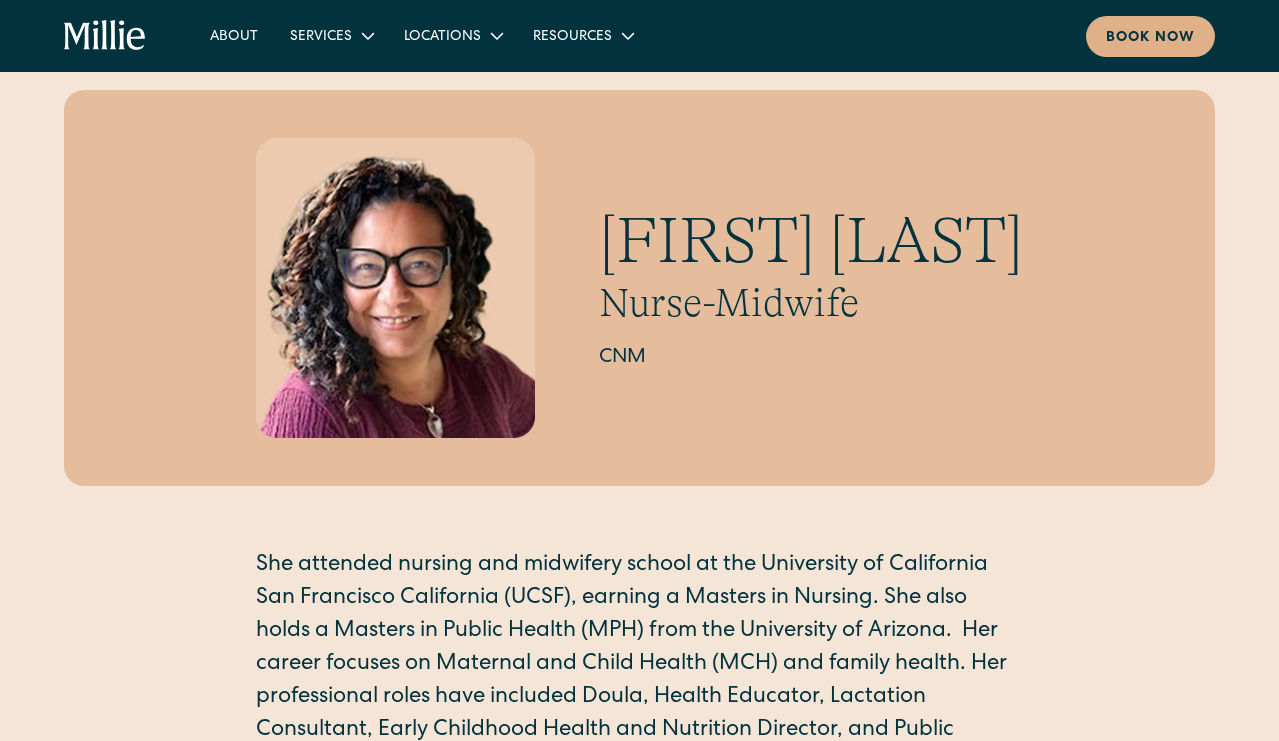 scroll, scrollTop: 0, scrollLeft: 0, axis: both 